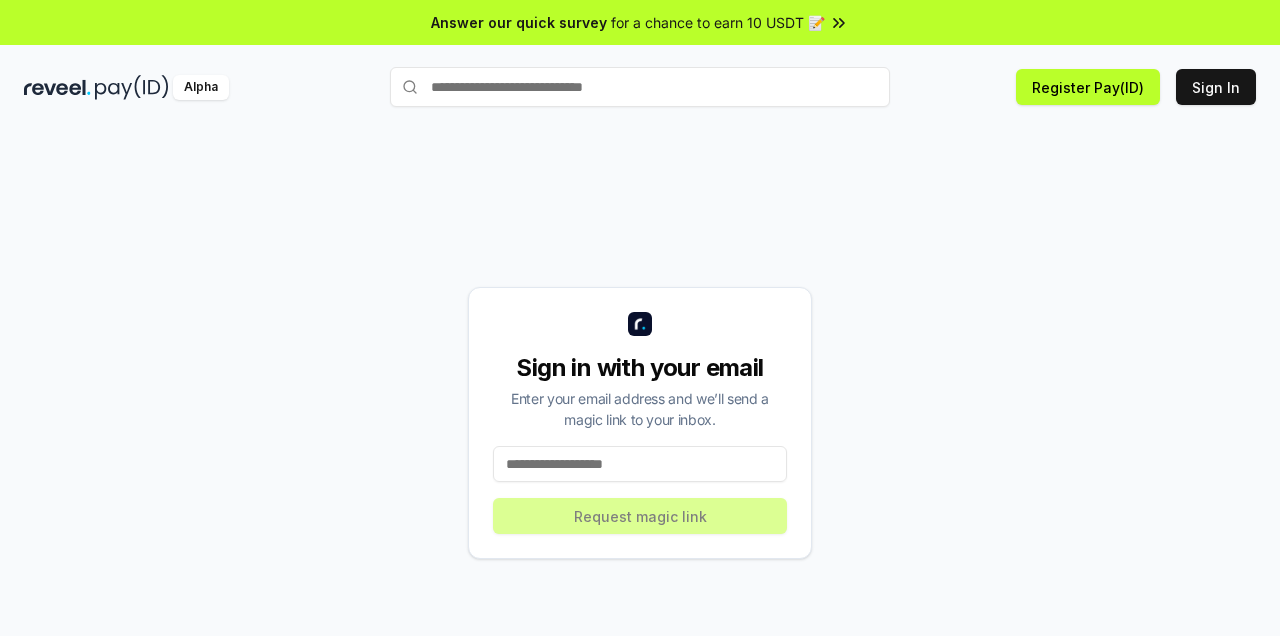 scroll, scrollTop: 0, scrollLeft: 0, axis: both 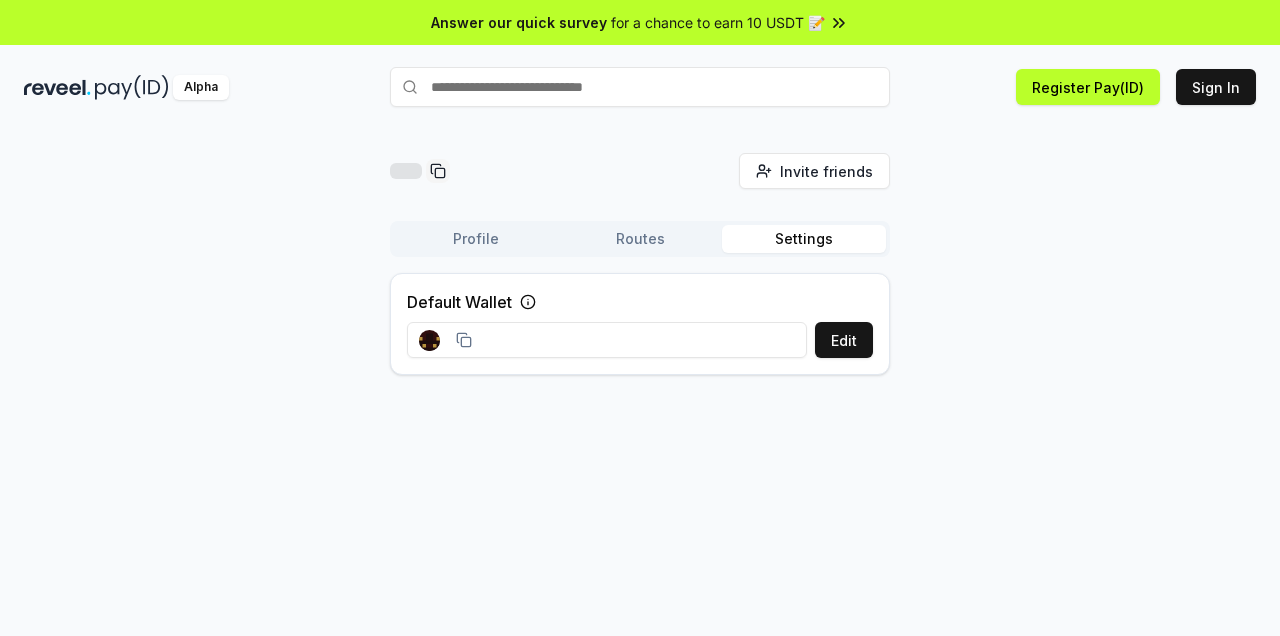 click on "Routes" at bounding box center [640, 239] 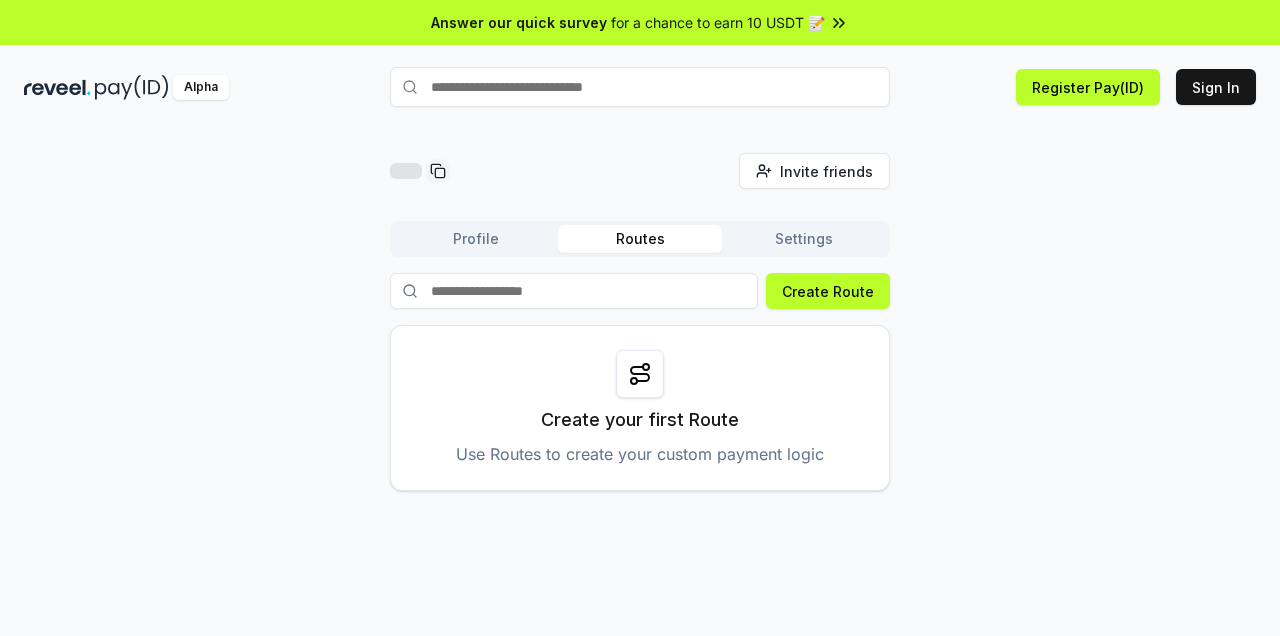 click on "Profile" at bounding box center (476, 239) 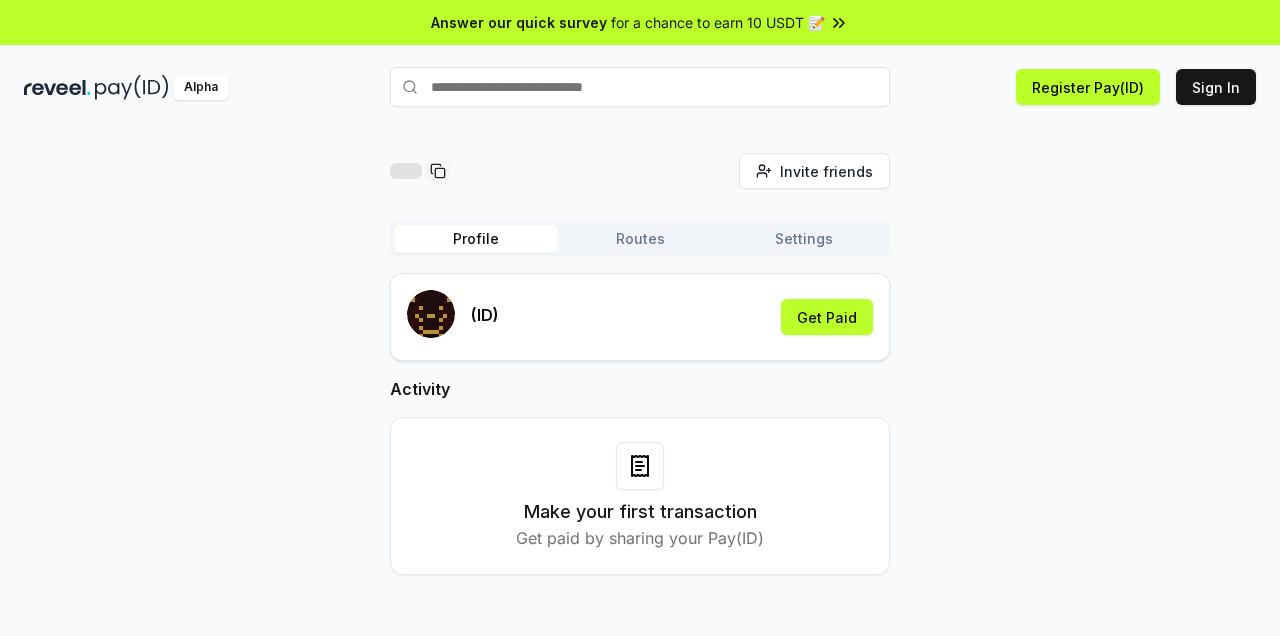 click on "Settings" at bounding box center [804, 239] 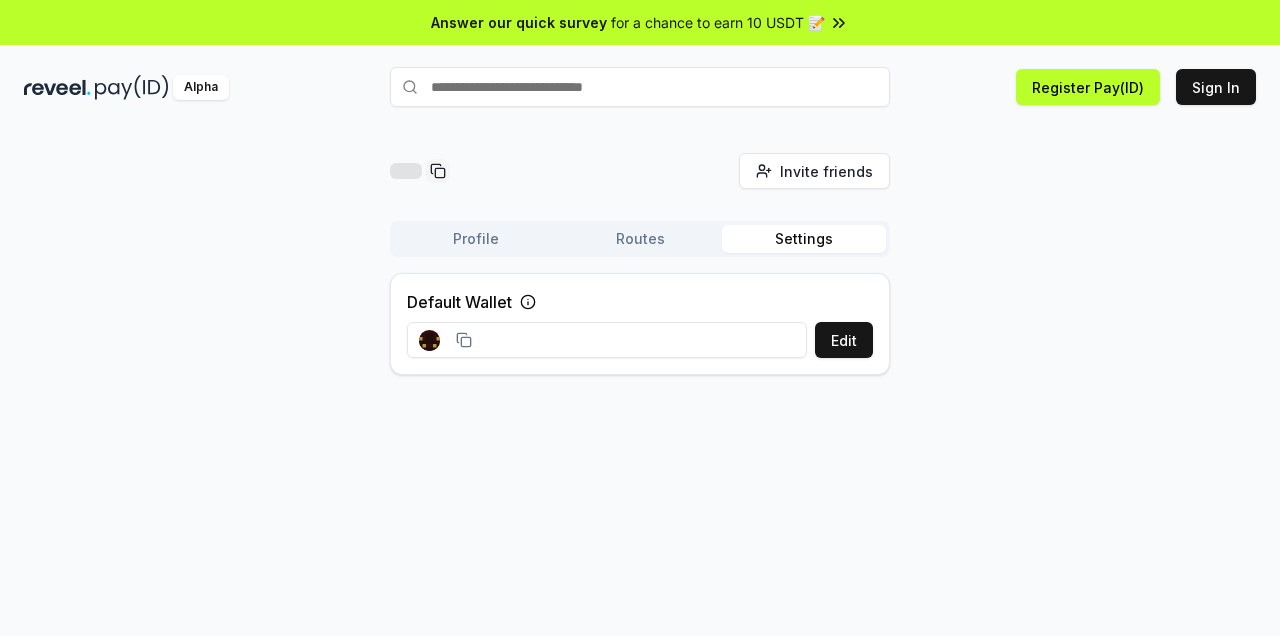 click on "Routes" at bounding box center [640, 239] 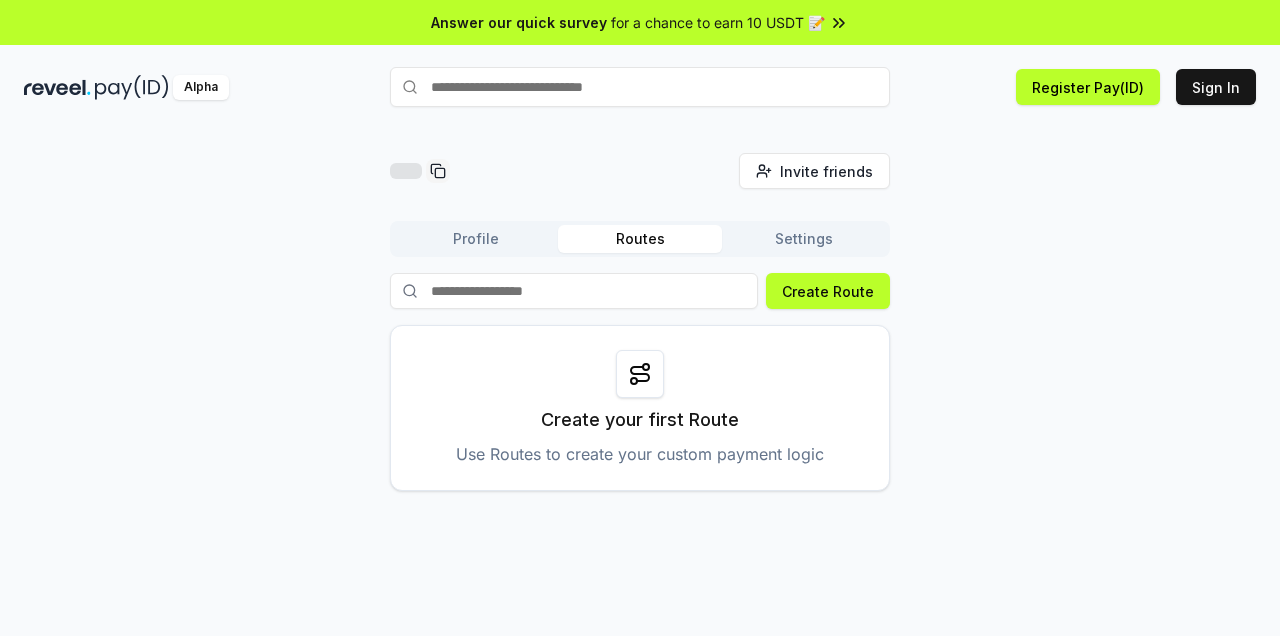 click 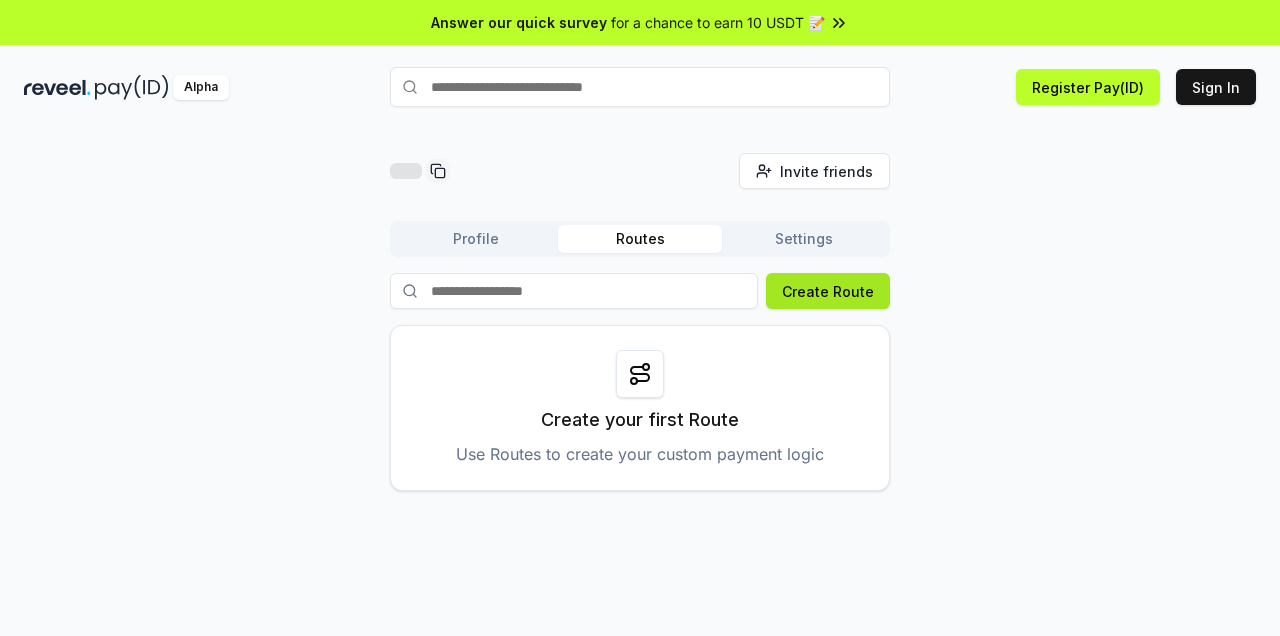 click on "Create Route" at bounding box center [828, 291] 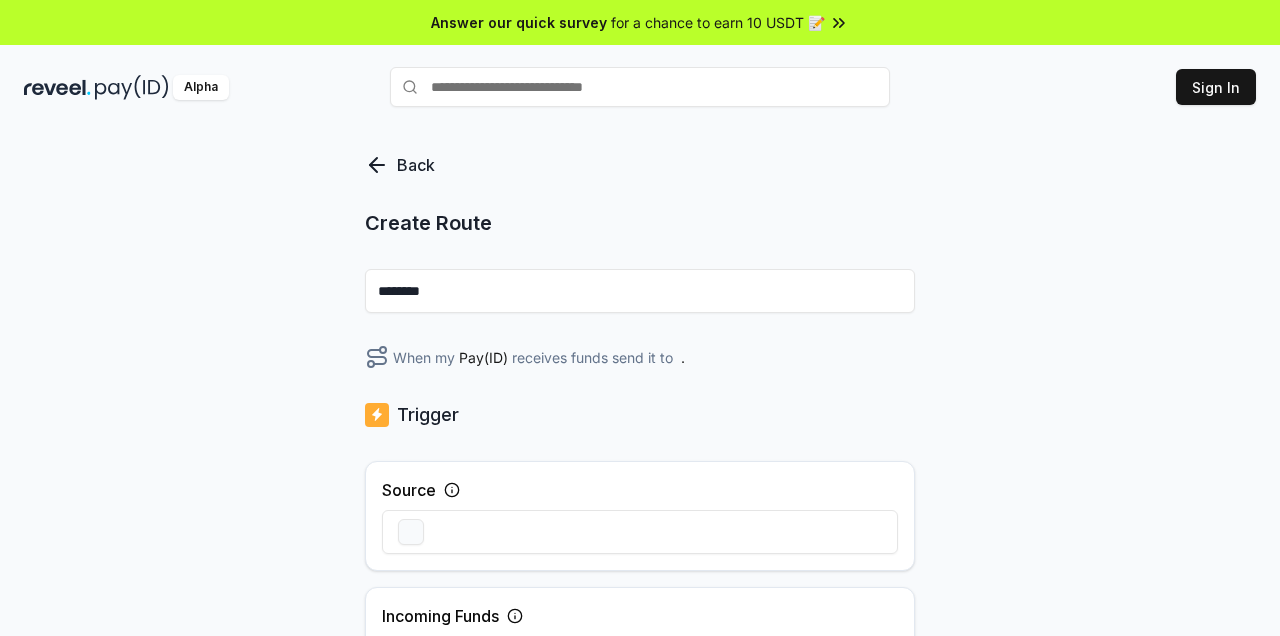 scroll, scrollTop: 0, scrollLeft: 0, axis: both 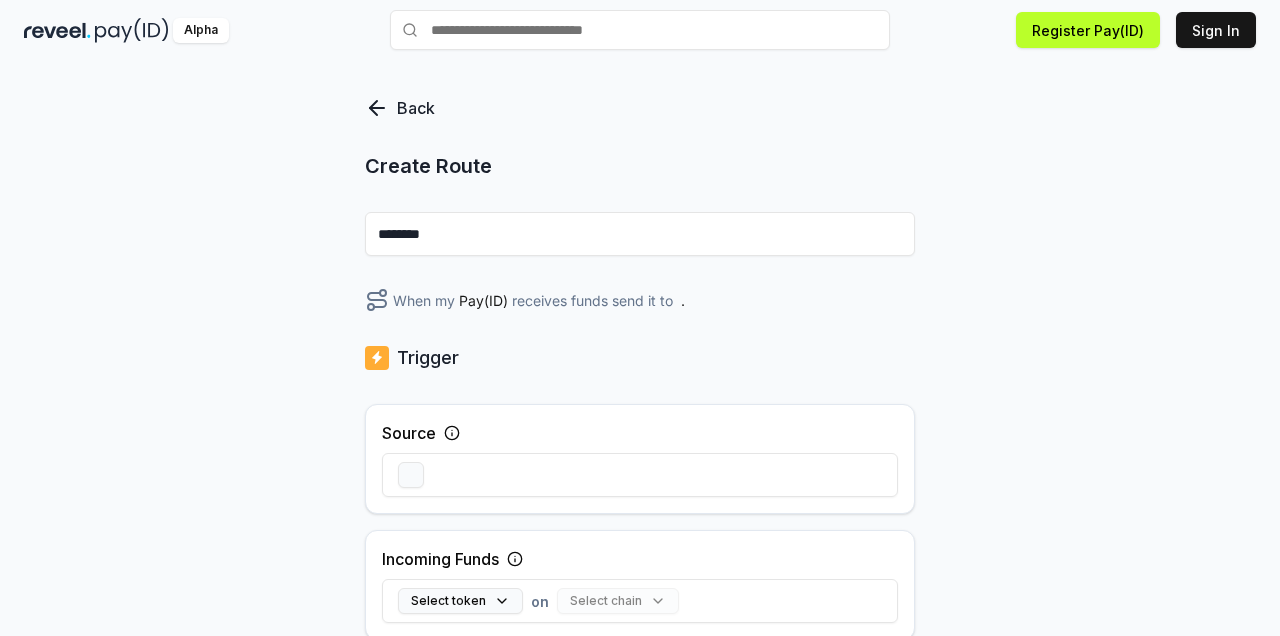 click on "********" at bounding box center [640, 234] 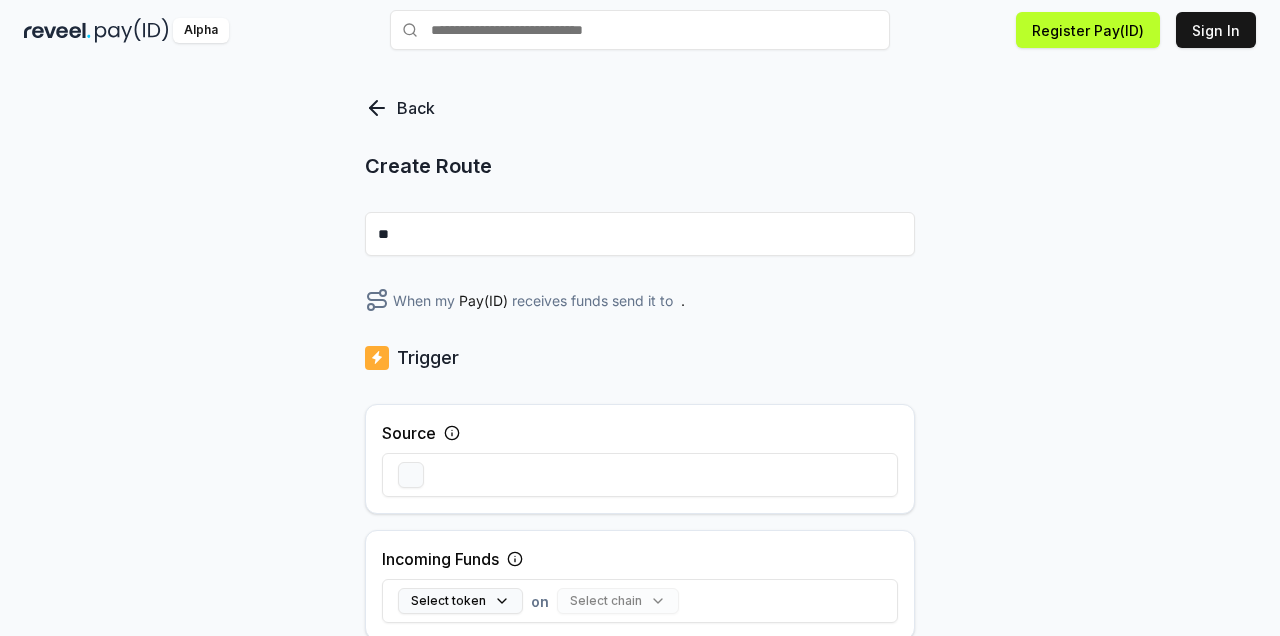type on "*" 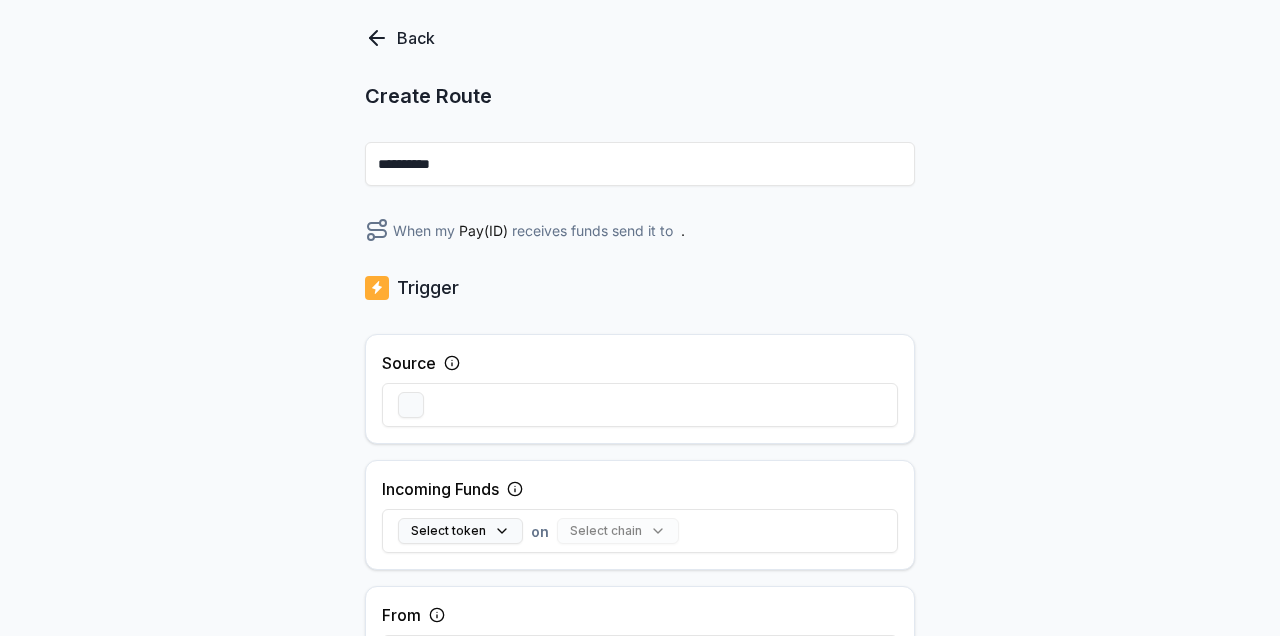 scroll, scrollTop: 128, scrollLeft: 0, axis: vertical 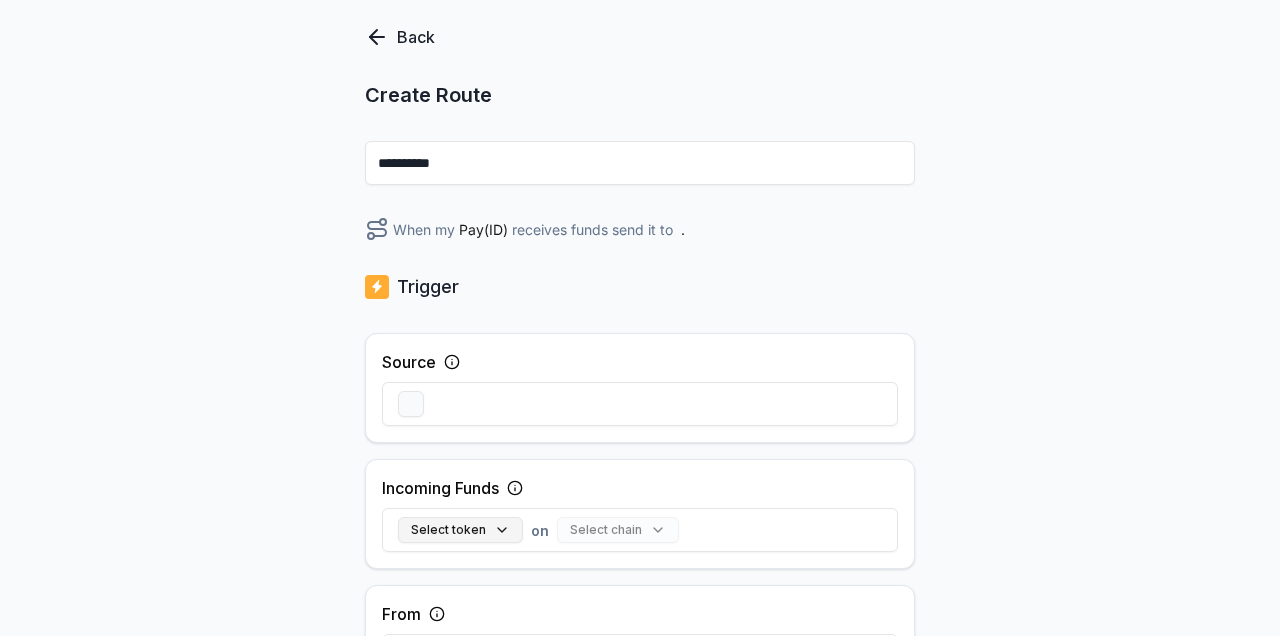 type on "**********" 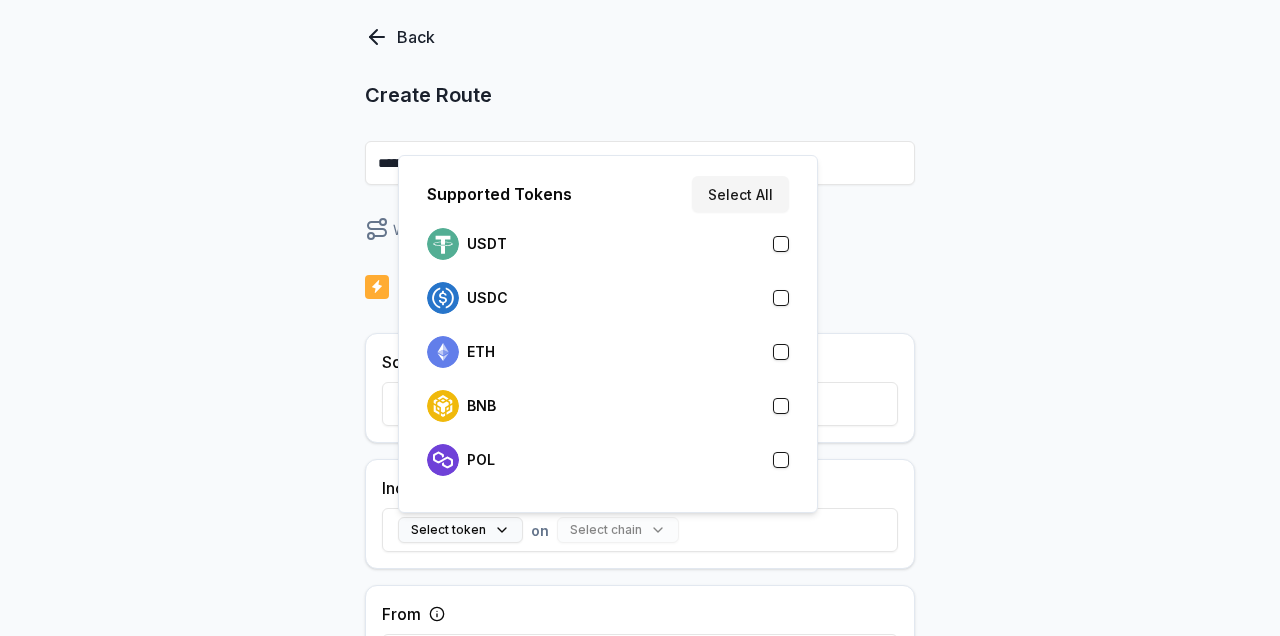 click on "Supported Tokens Select All USDT USDC ETH BNB POL" at bounding box center [608, 334] 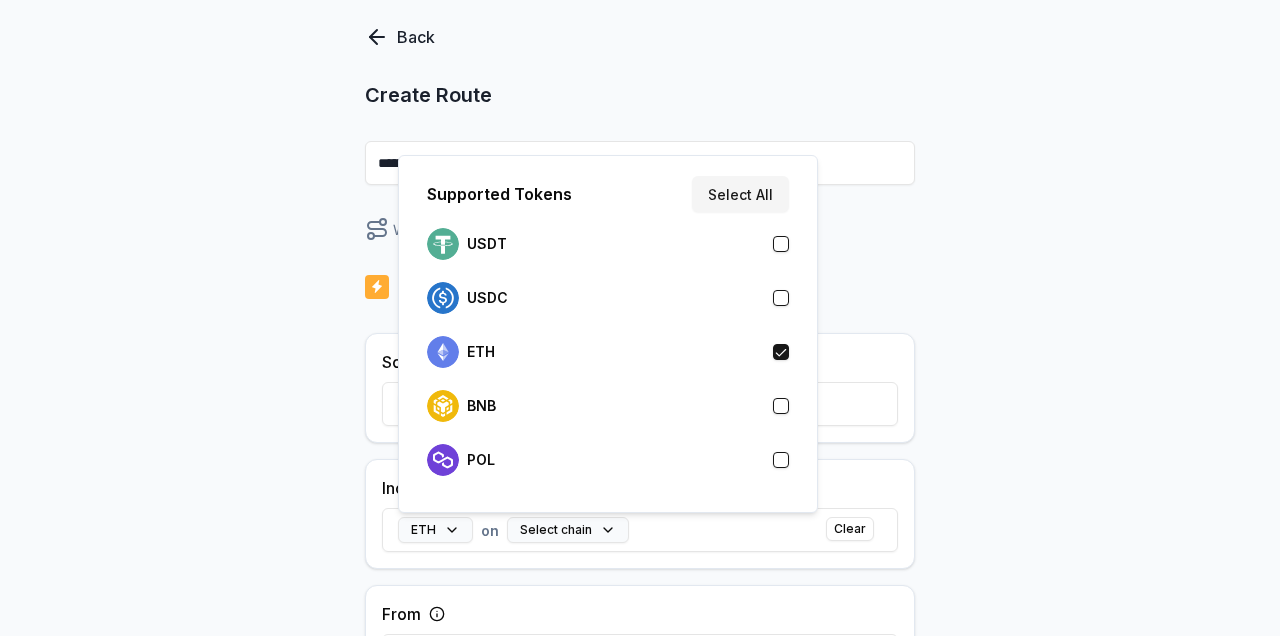 click at bounding box center [781, 406] 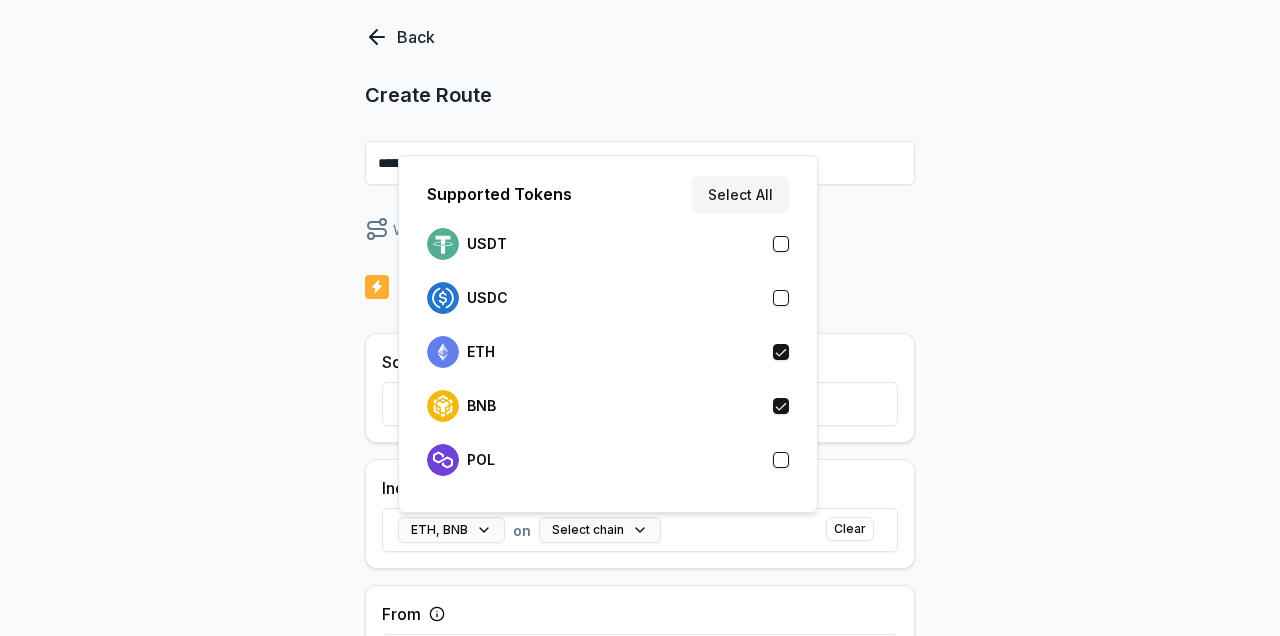 click at bounding box center [781, 244] 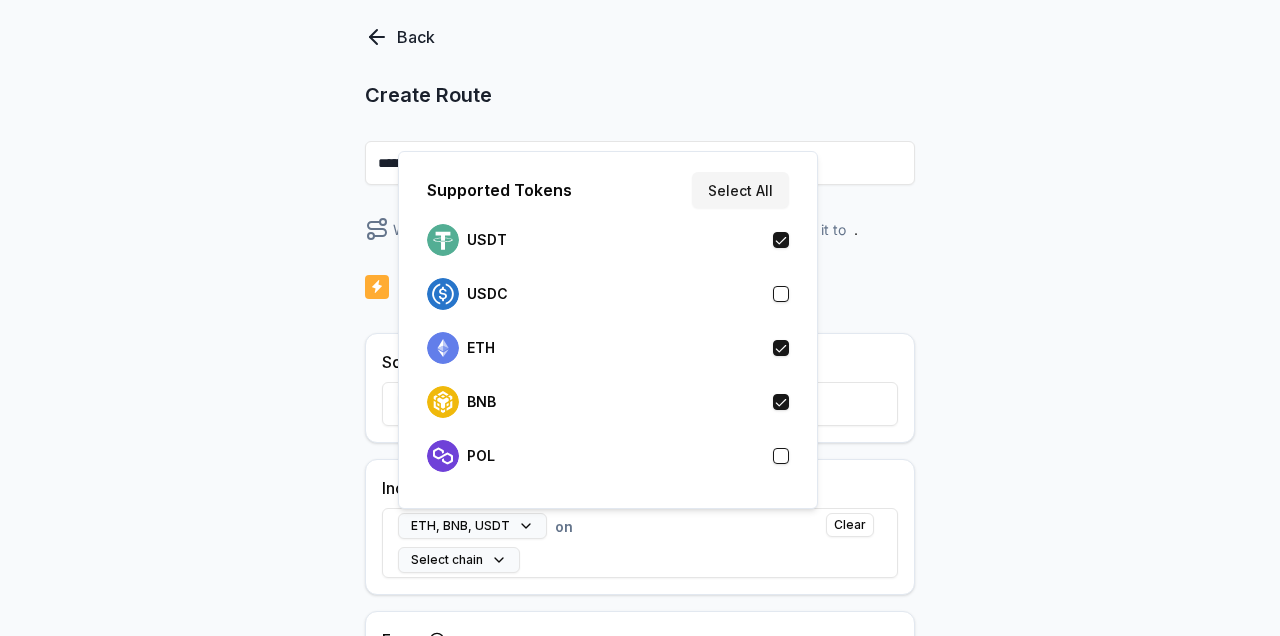 click at bounding box center (781, 456) 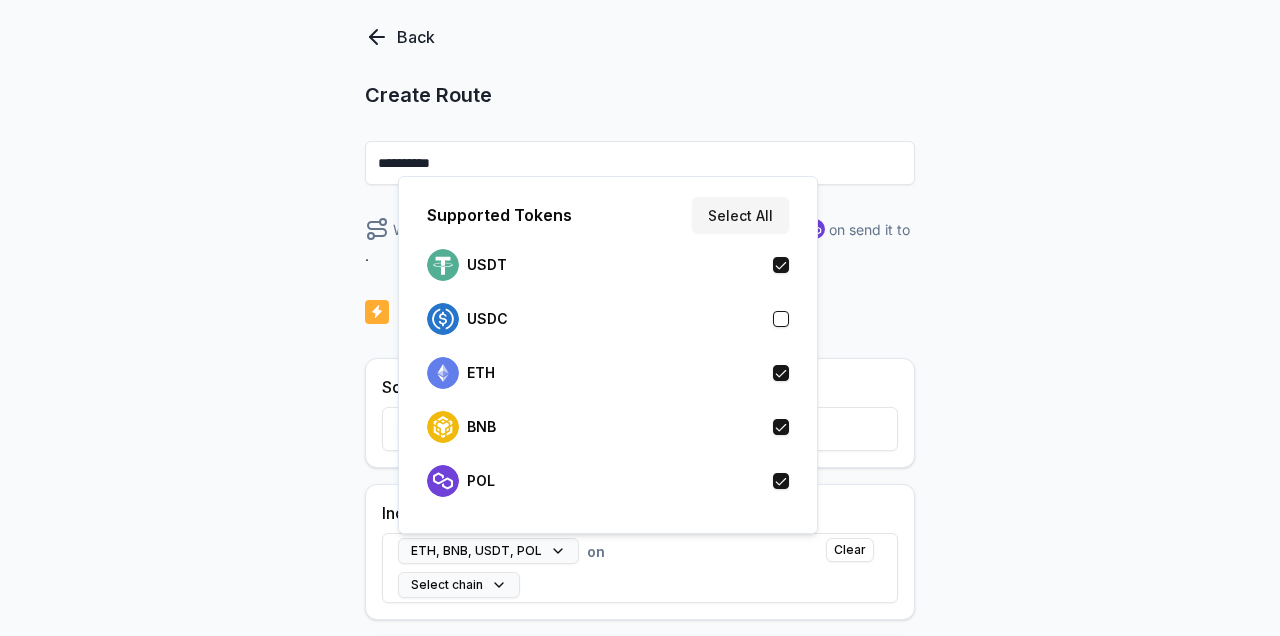 click at bounding box center [781, 319] 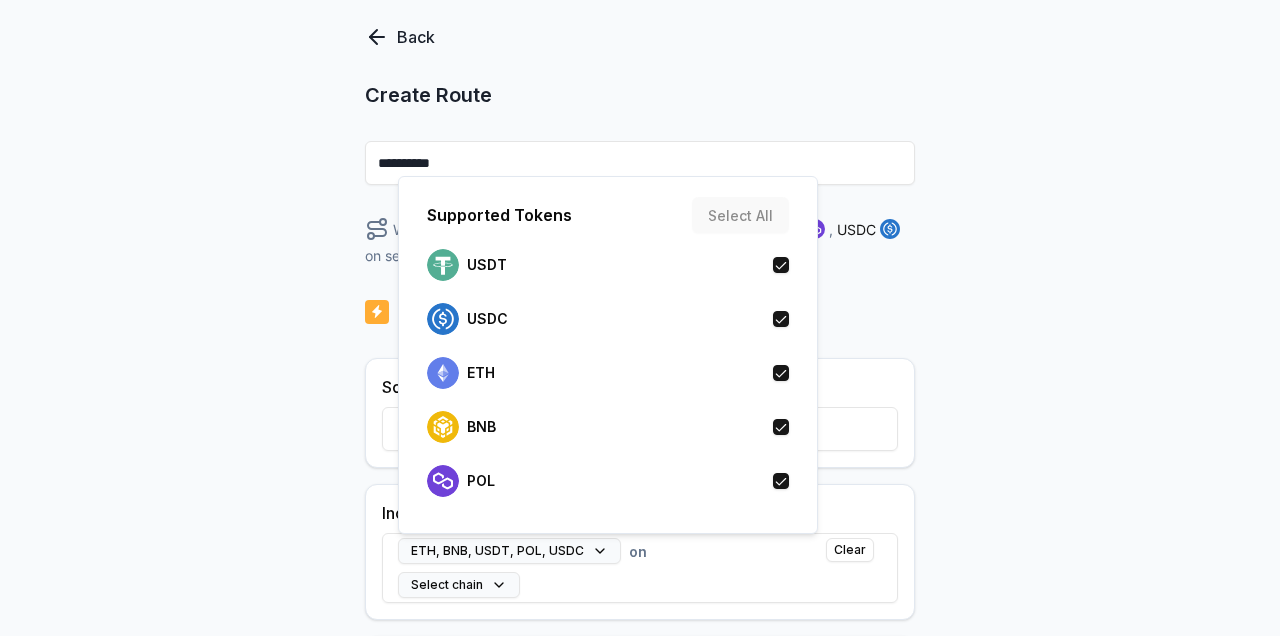 click on "**********" at bounding box center [640, 275] 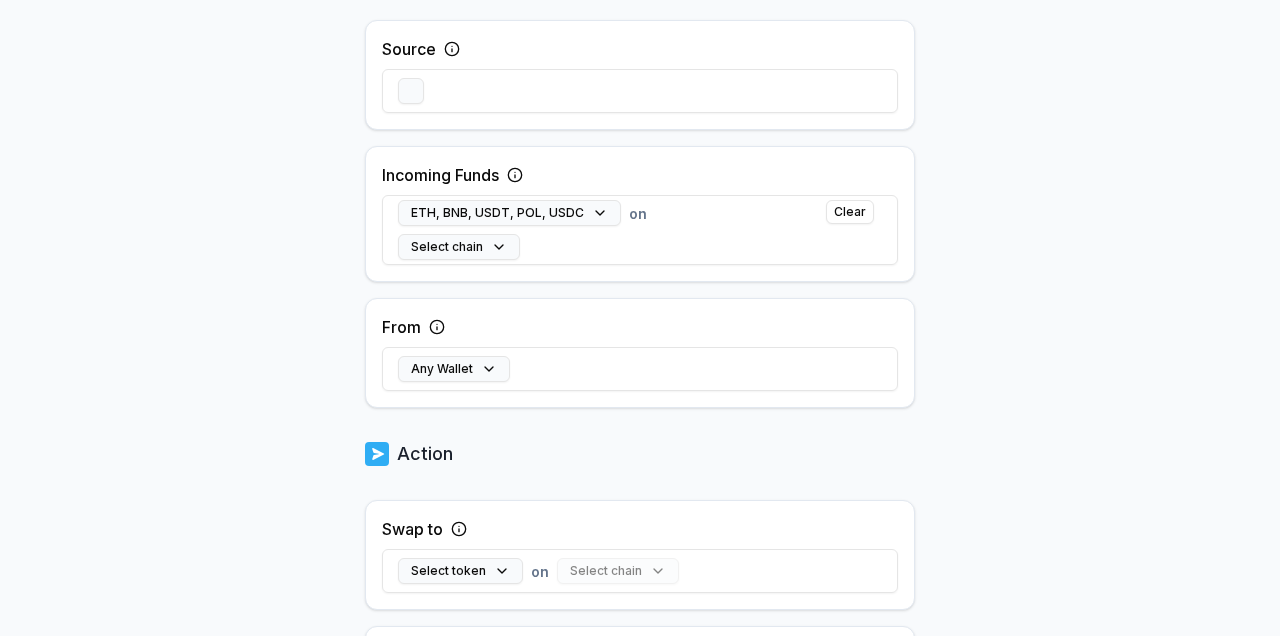 scroll, scrollTop: 471, scrollLeft: 0, axis: vertical 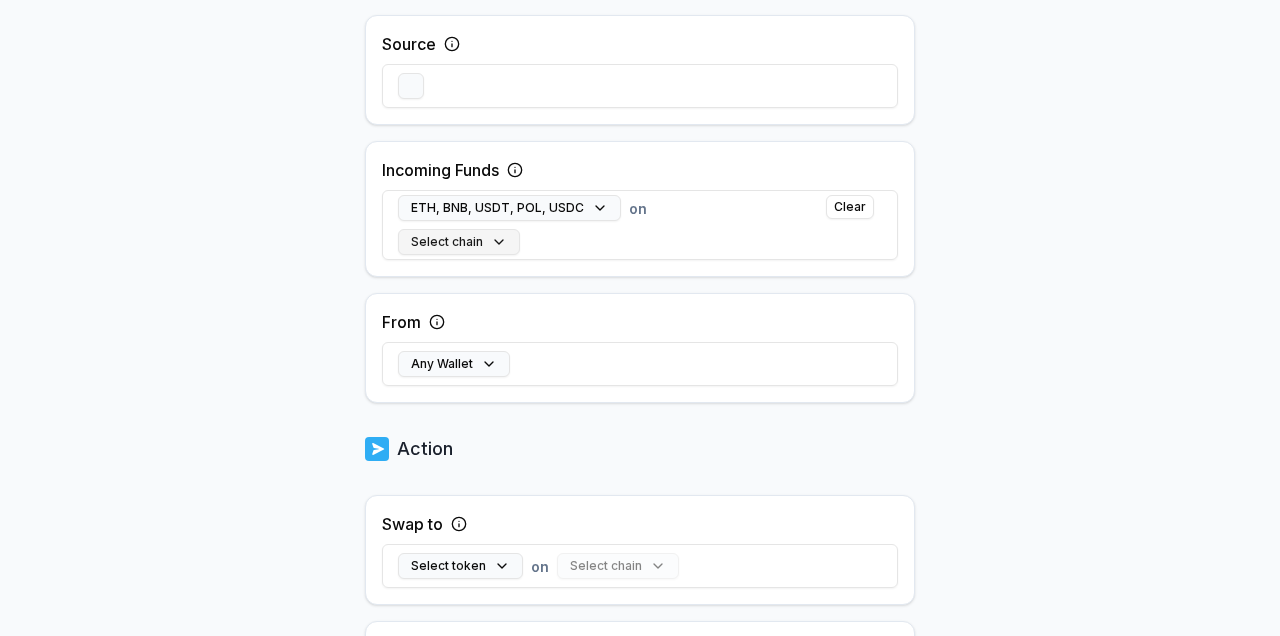 click on "Select chain" at bounding box center [459, 242] 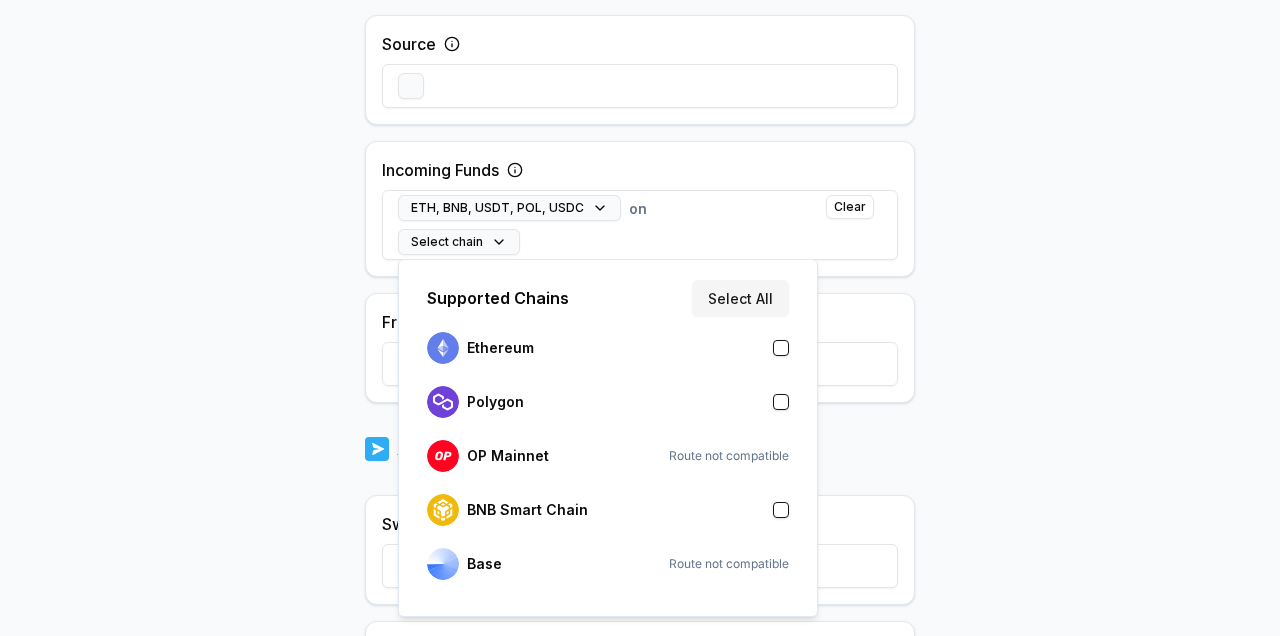 click at bounding box center [781, 510] 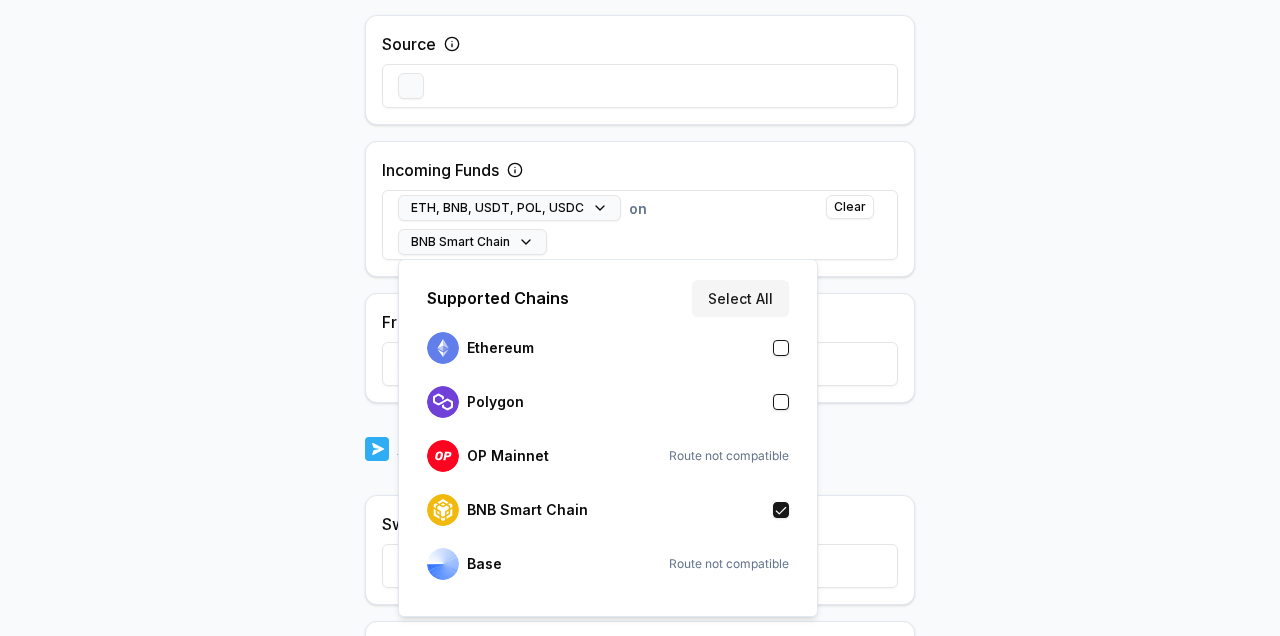 click at bounding box center (781, 402) 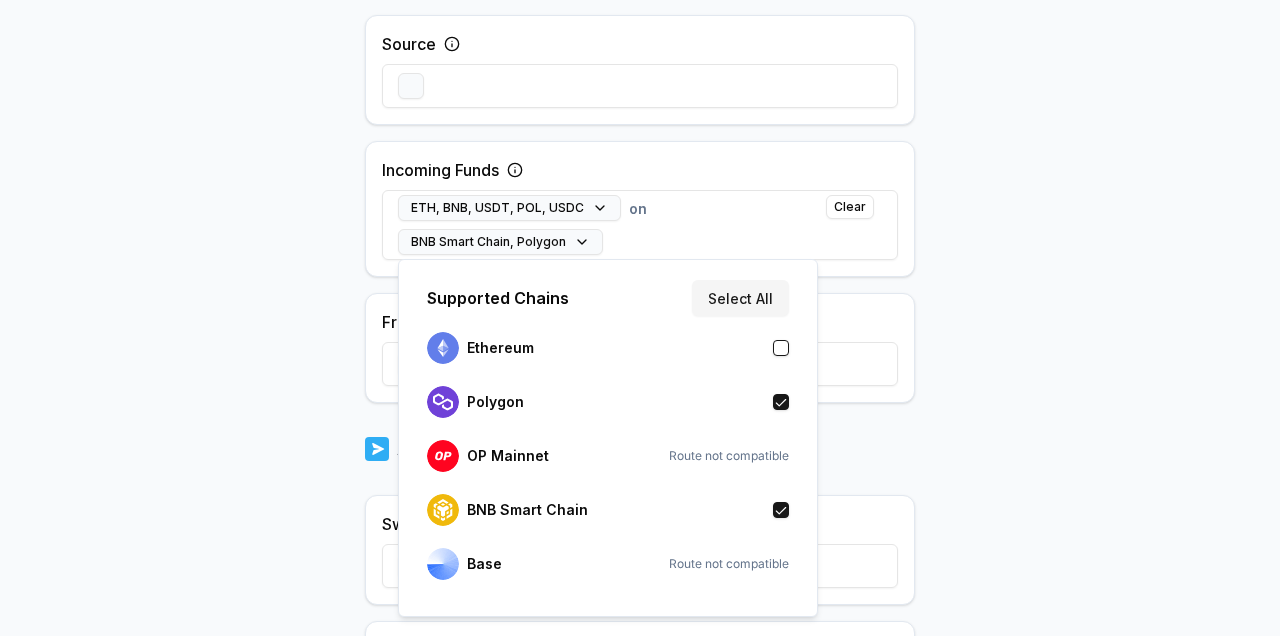 click at bounding box center (781, 348) 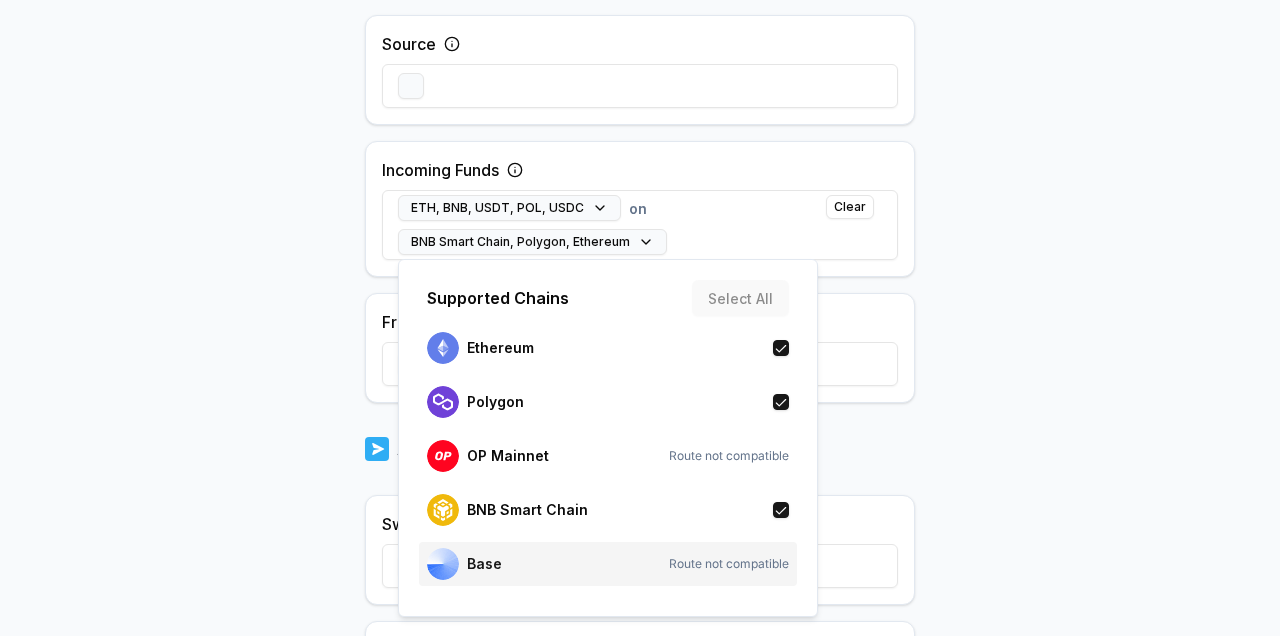 click on "Route not compatible" at bounding box center (729, 564) 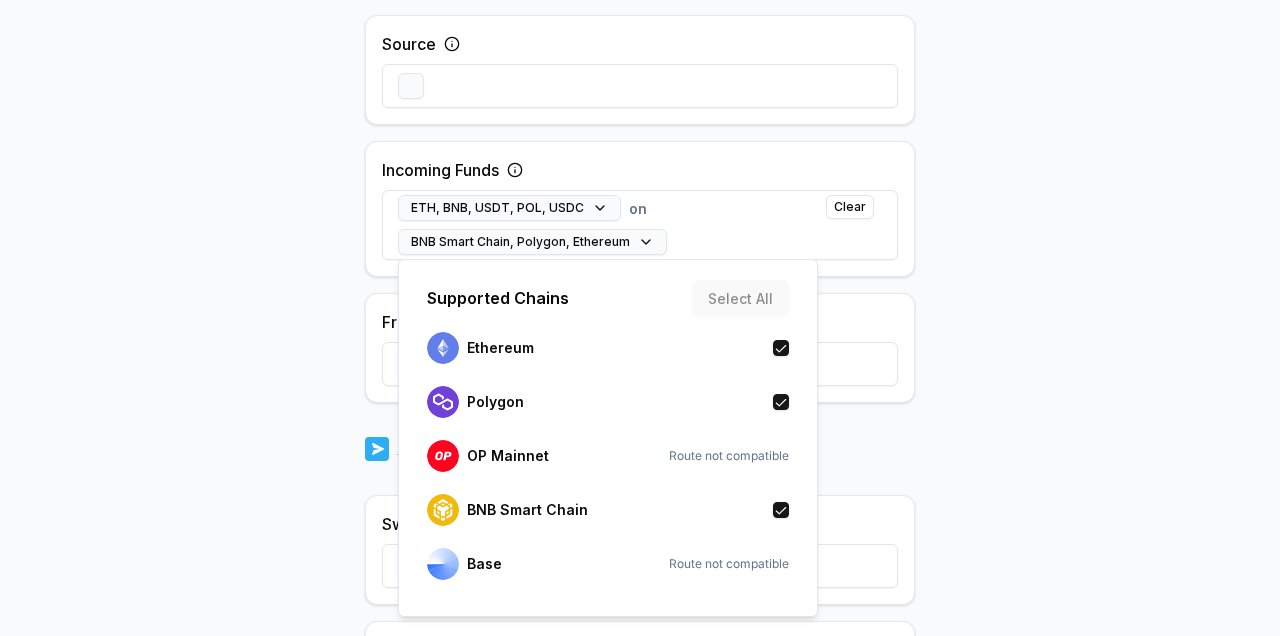 click on "**********" at bounding box center (640, 318) 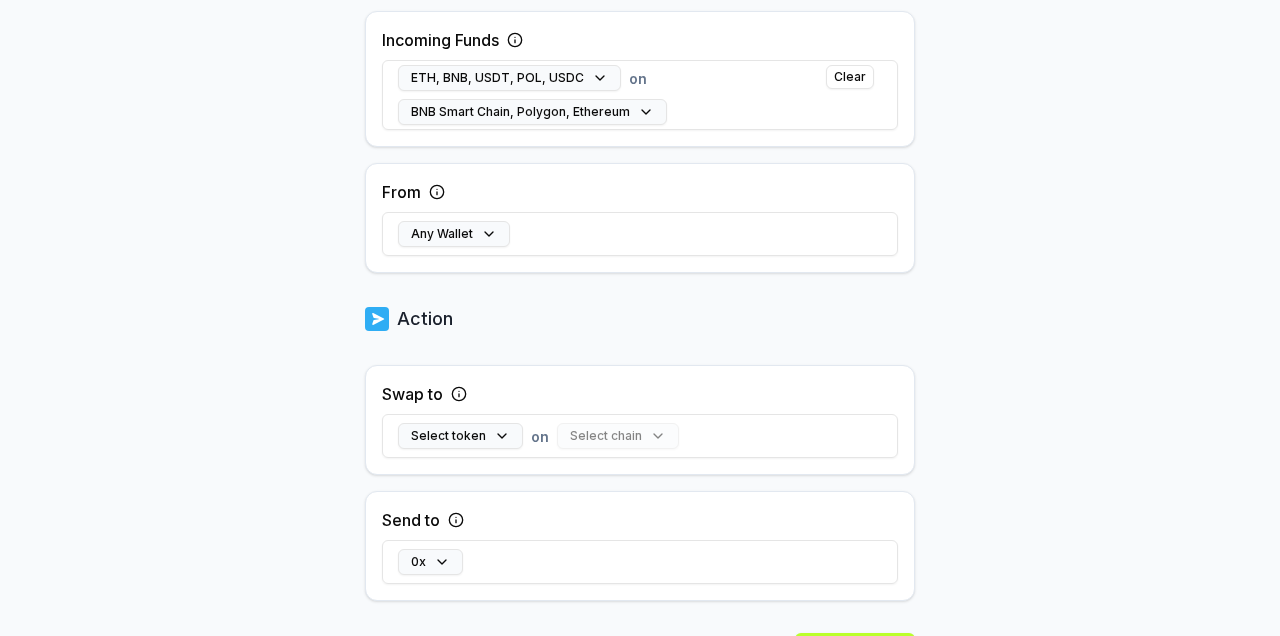 scroll, scrollTop: 615, scrollLeft: 0, axis: vertical 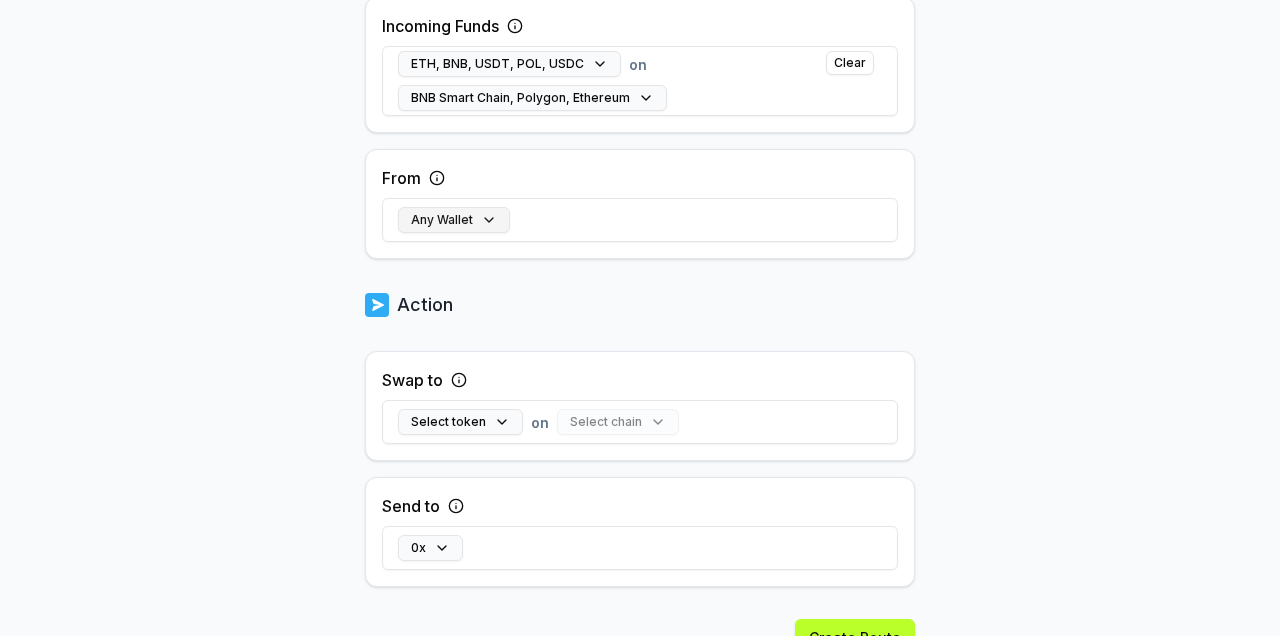 click on "Any Wallet" at bounding box center (454, 220) 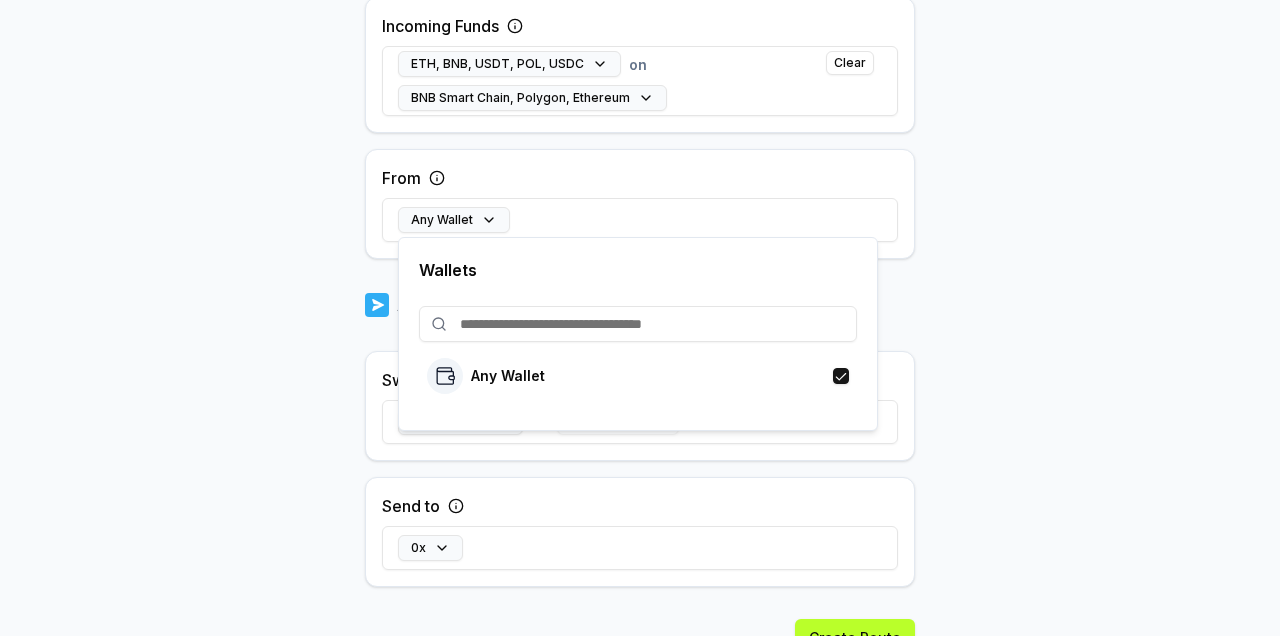 click on "**********" at bounding box center (640, 318) 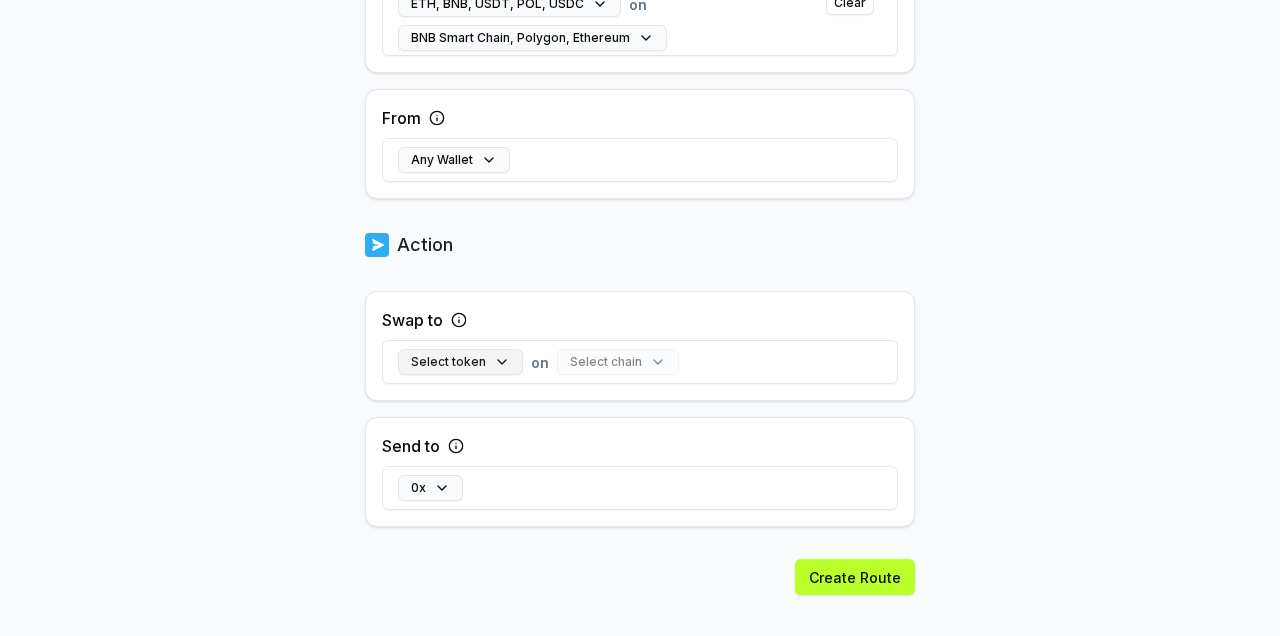 scroll, scrollTop: 677, scrollLeft: 0, axis: vertical 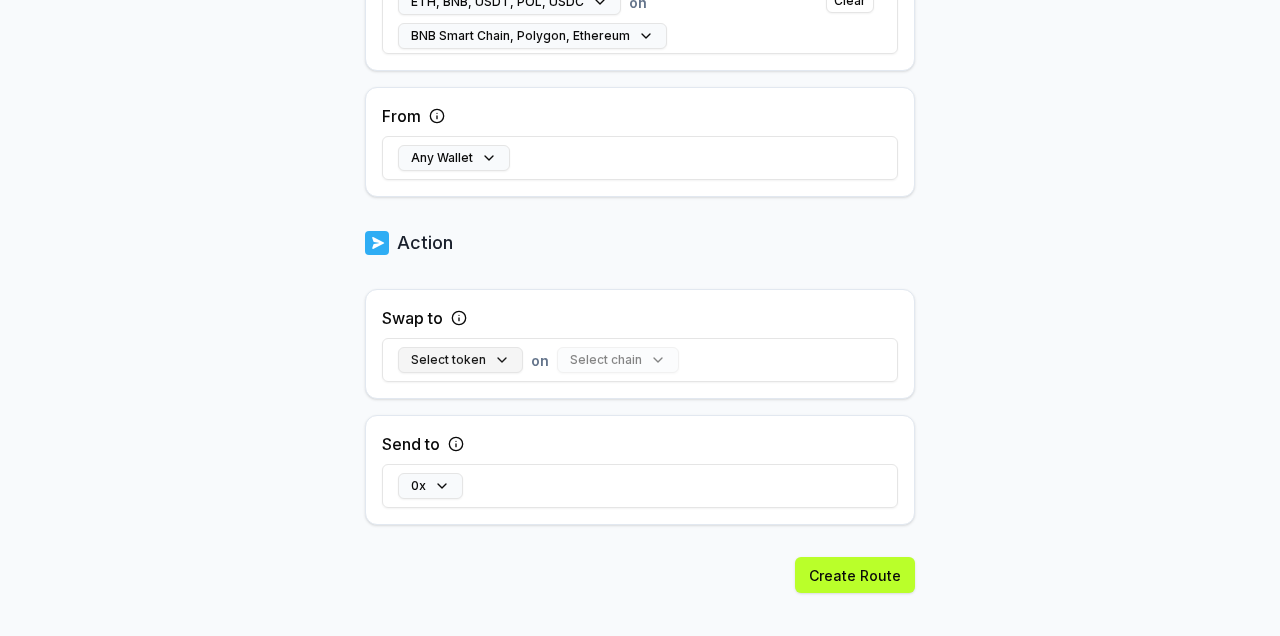 click on "Select token" at bounding box center (460, 360) 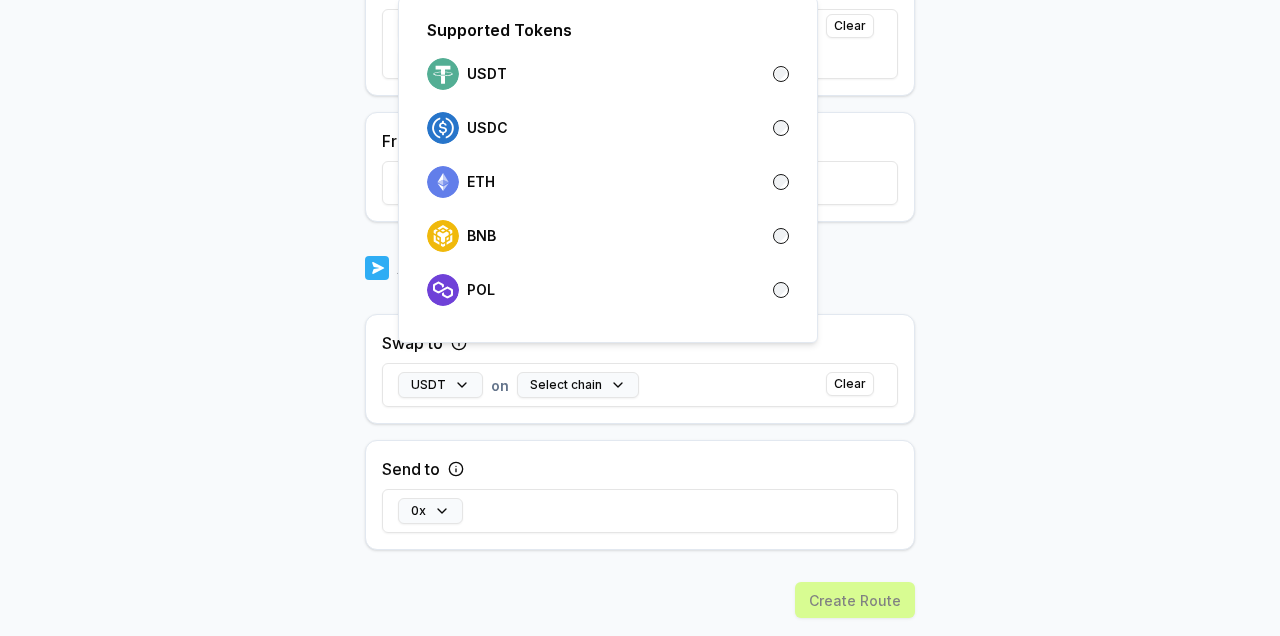 scroll, scrollTop: 702, scrollLeft: 0, axis: vertical 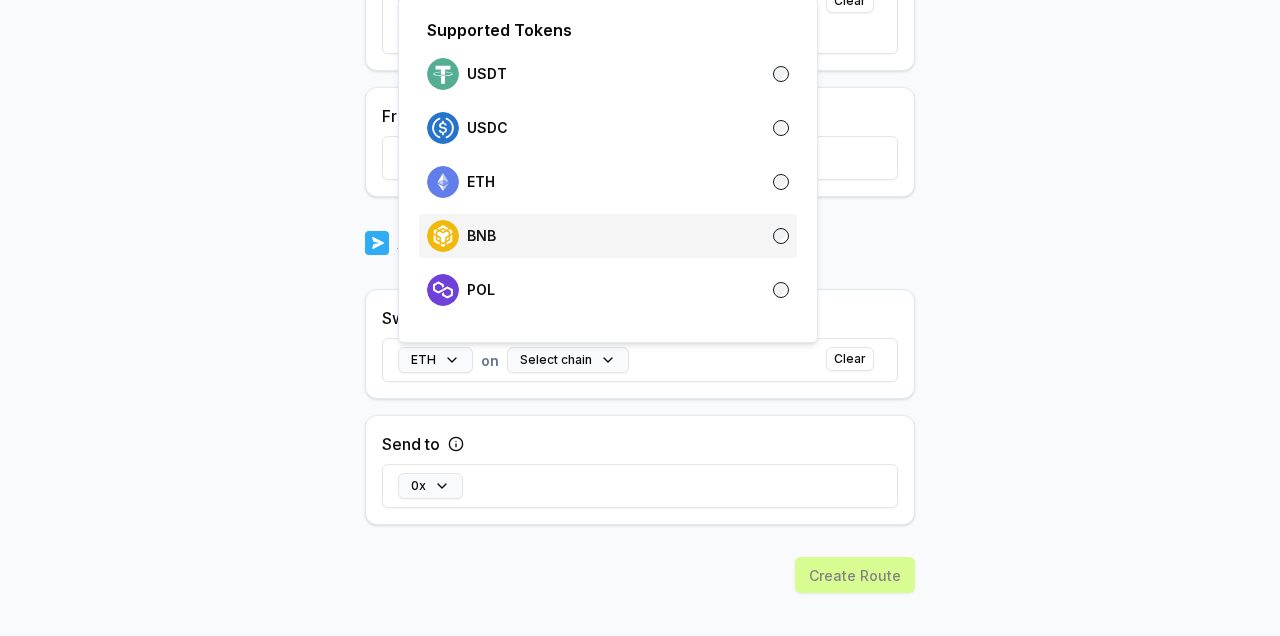click on "BNB" at bounding box center [608, 236] 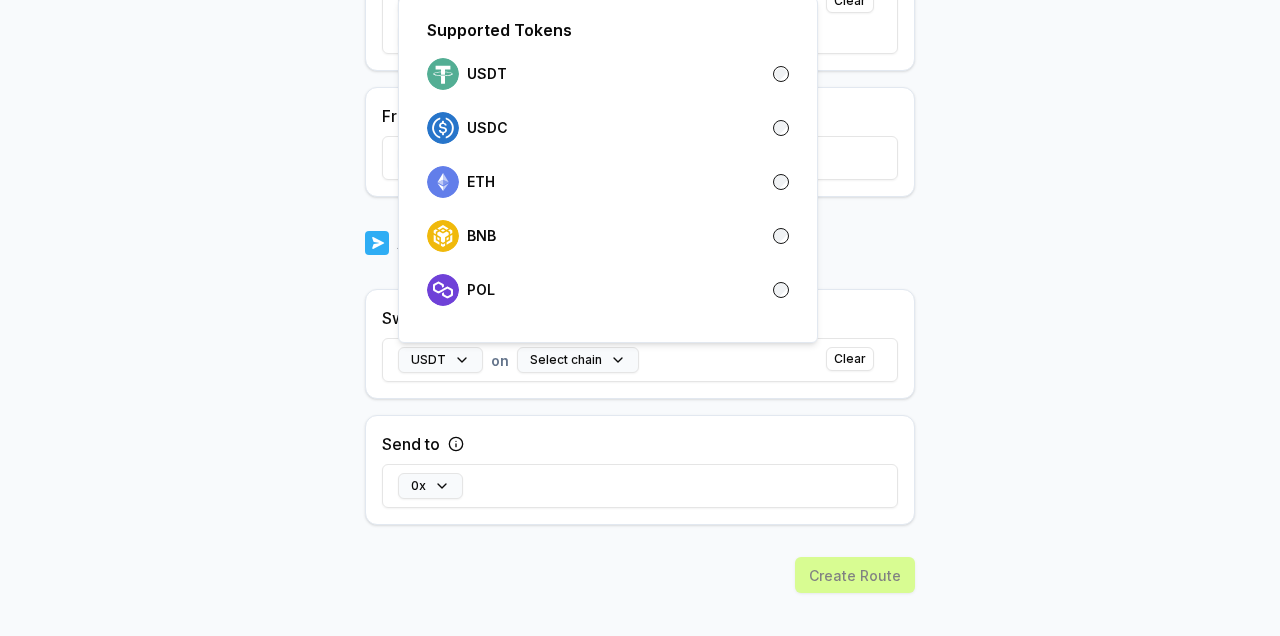 click on "**********" at bounding box center [640, 318] 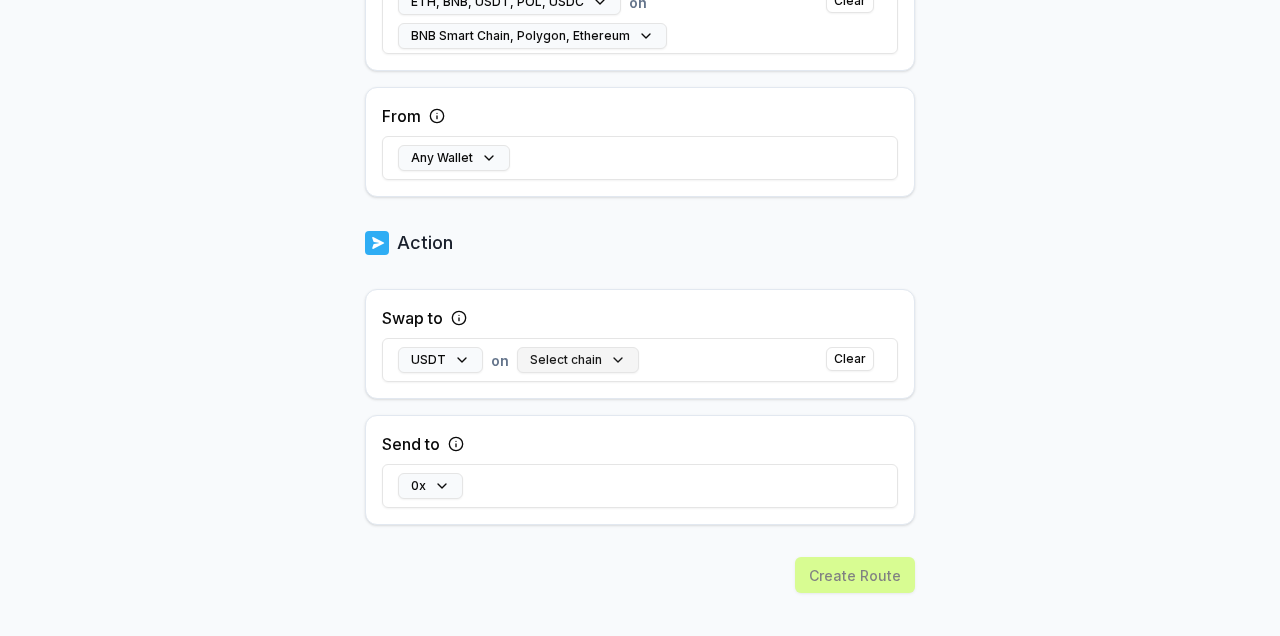 click on "Select chain" at bounding box center [578, 360] 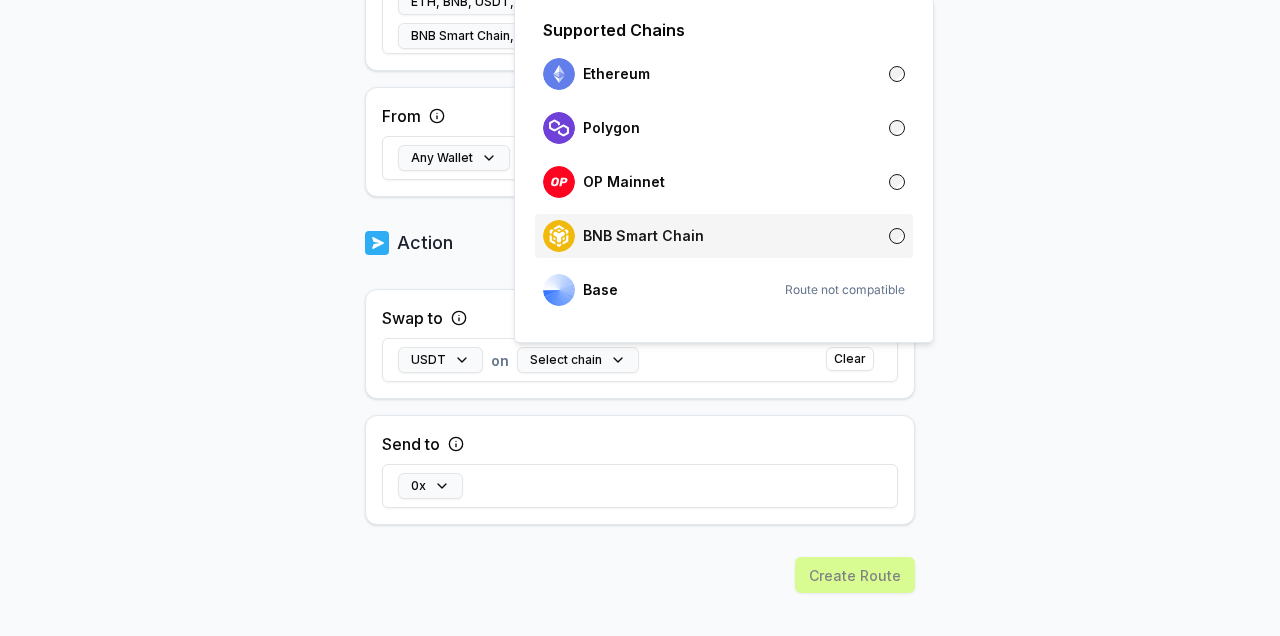 click on "BNB Smart Chain" at bounding box center (623, 236) 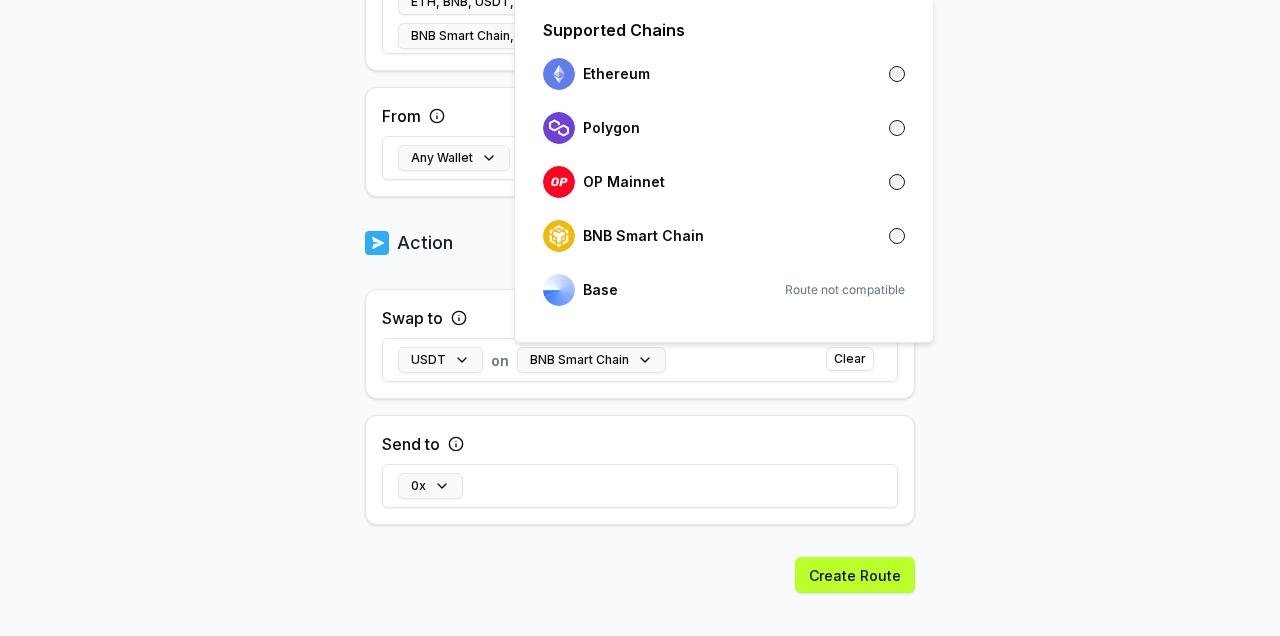click on "0x" at bounding box center [640, 486] 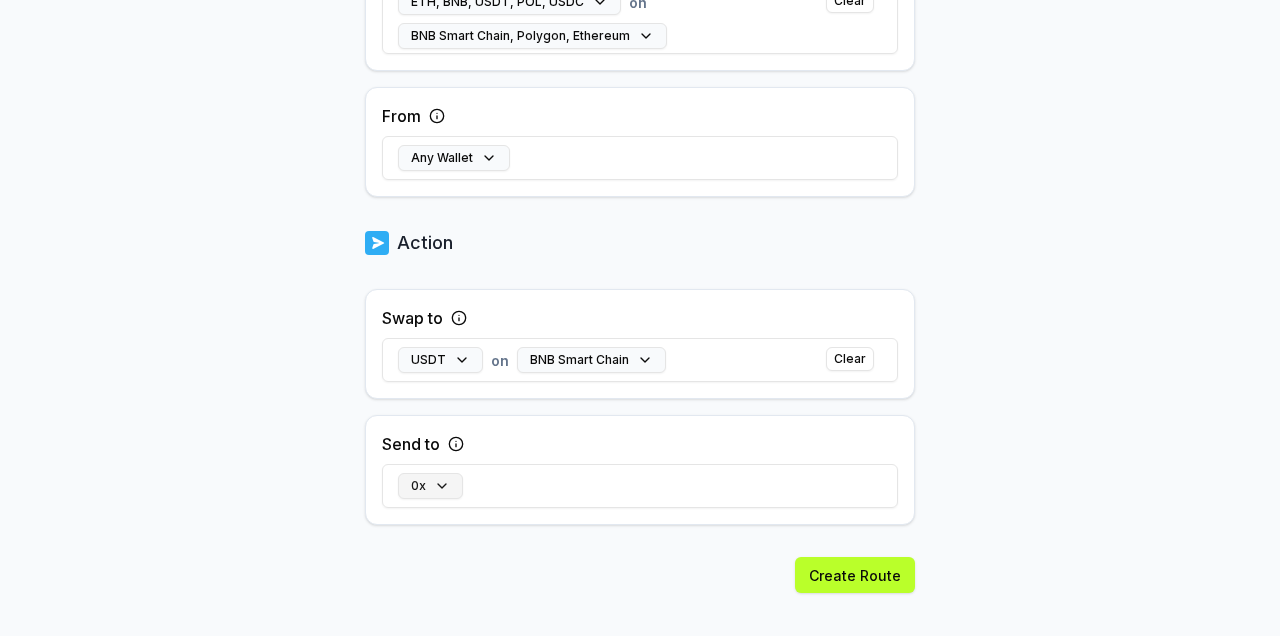 click on "0x" at bounding box center [430, 486] 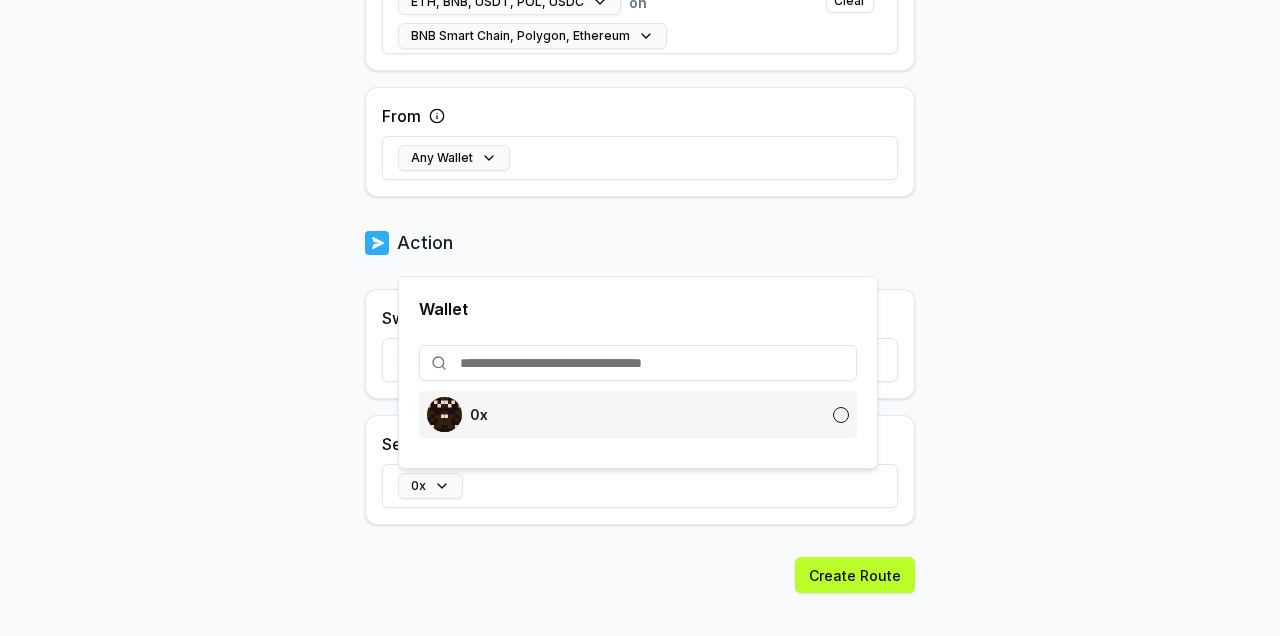 click on "0x" at bounding box center (479, 415) 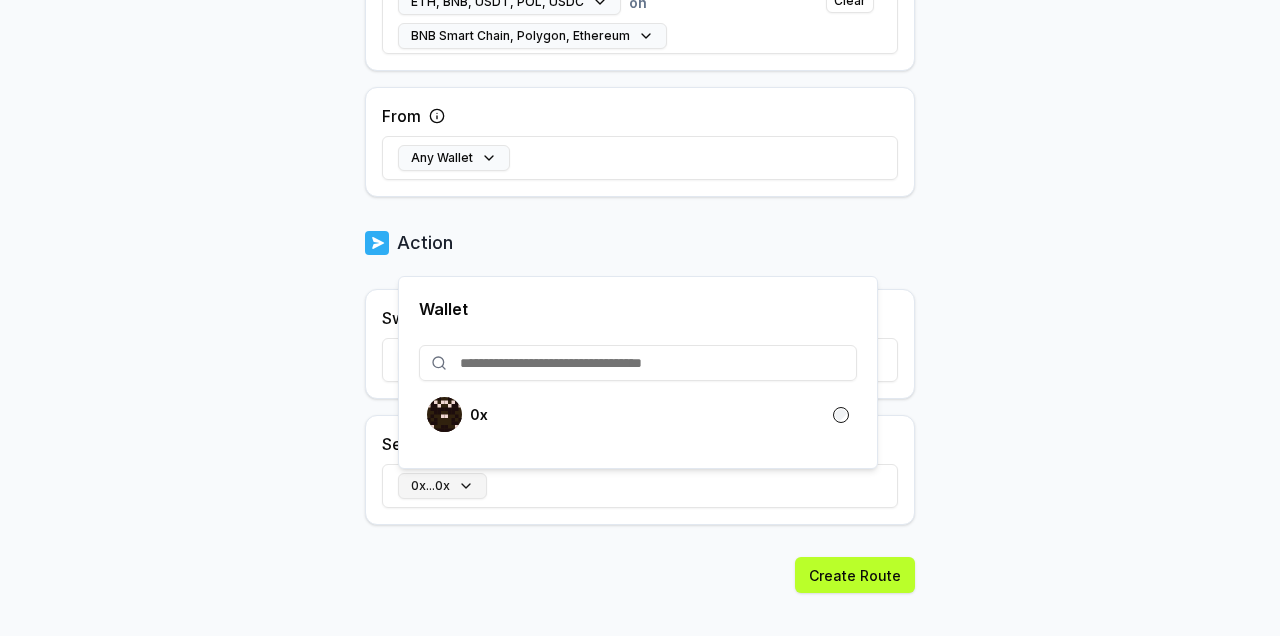 click on "0x...0x" at bounding box center [442, 486] 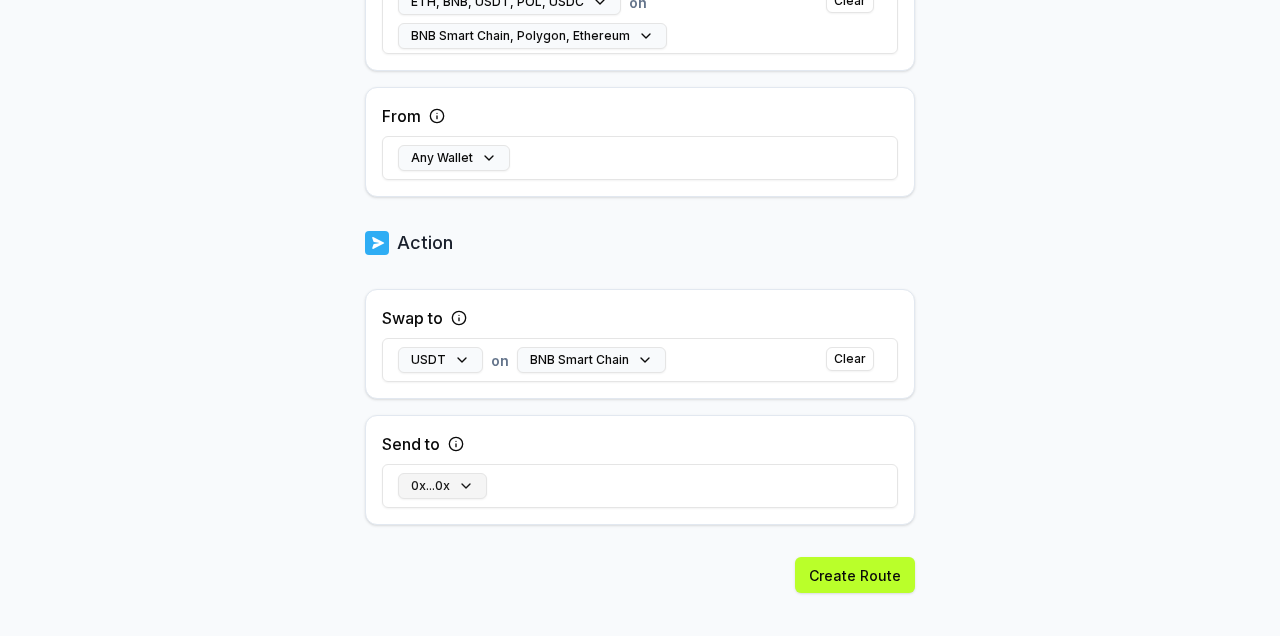type 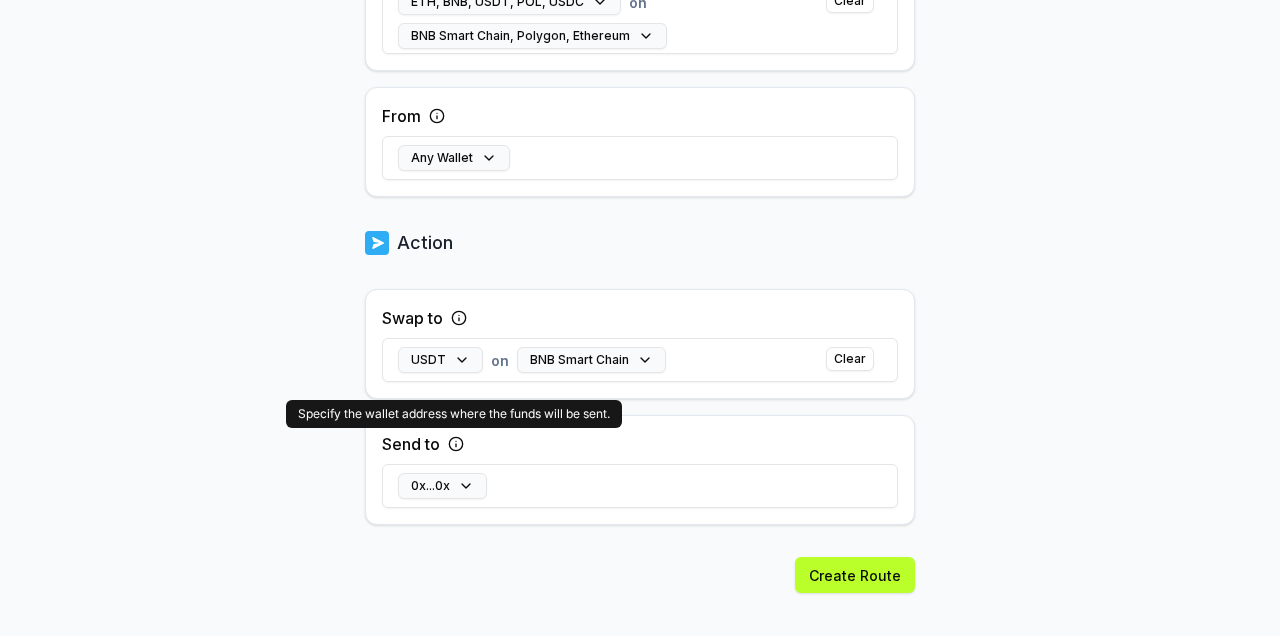 click 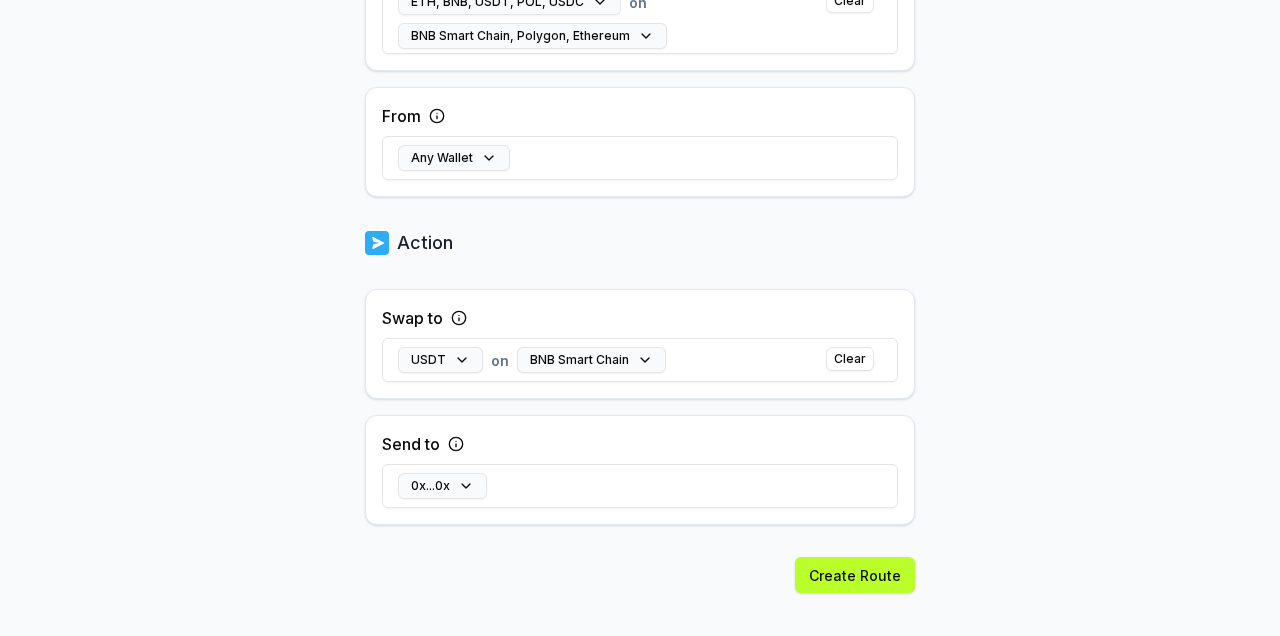 click 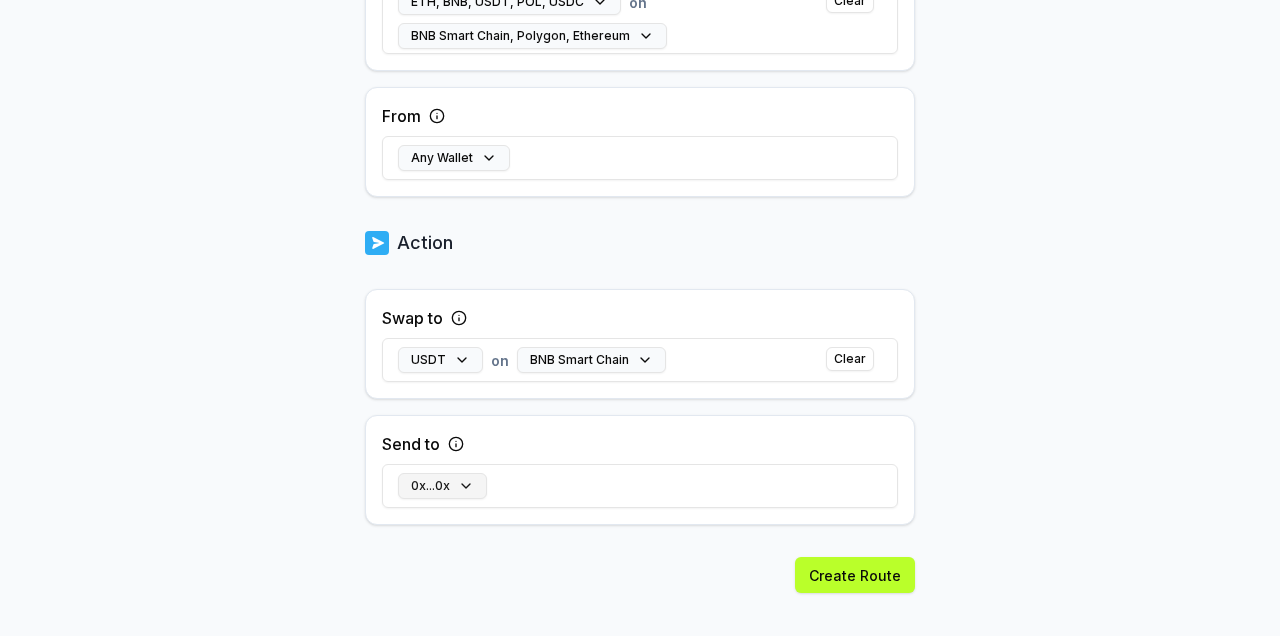 click on "0x...0x" at bounding box center (442, 486) 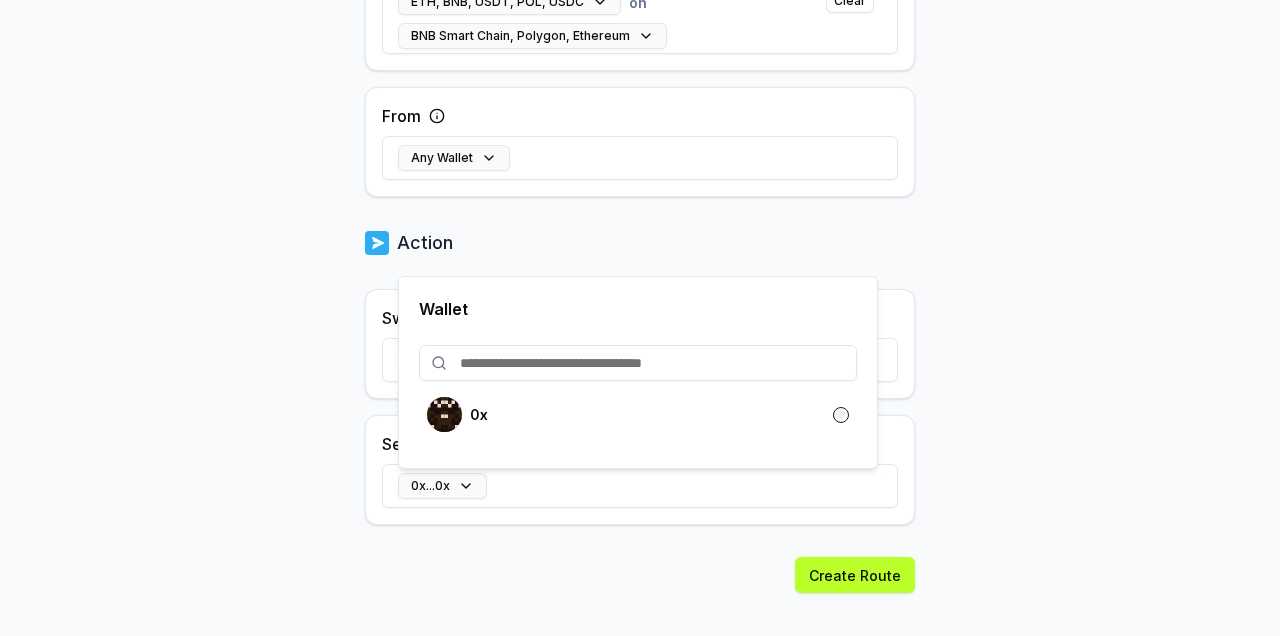 click on "**********" at bounding box center [640, 318] 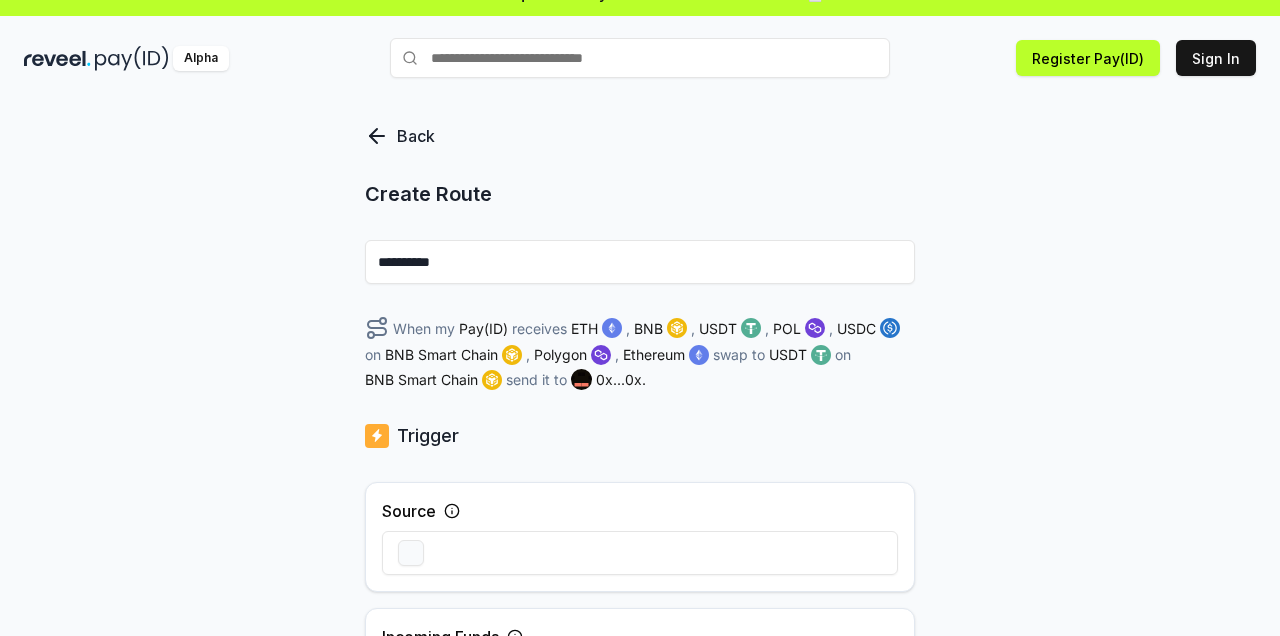scroll, scrollTop: 0, scrollLeft: 0, axis: both 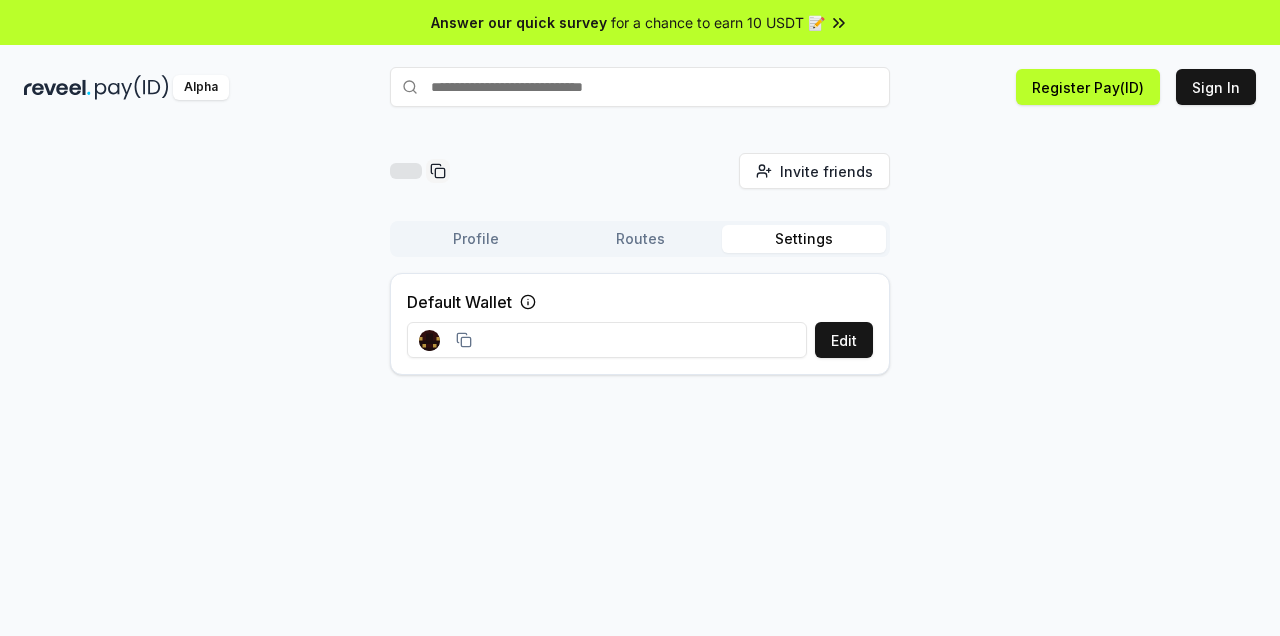 click 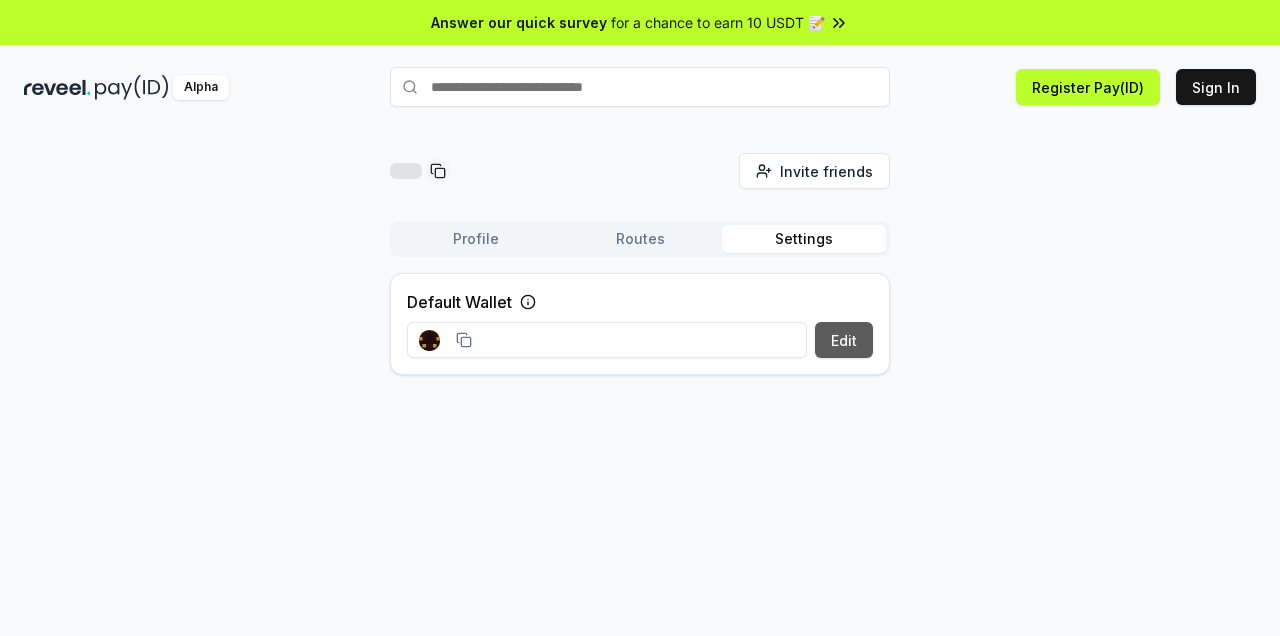 click on "Edit" at bounding box center [844, 340] 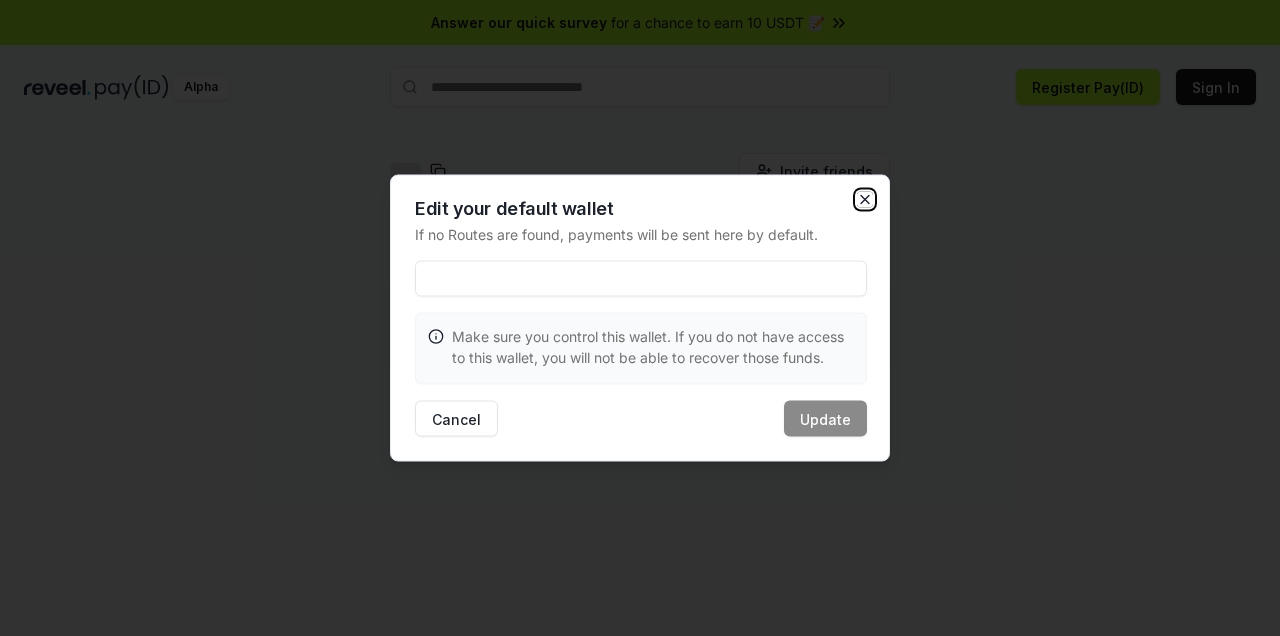 click 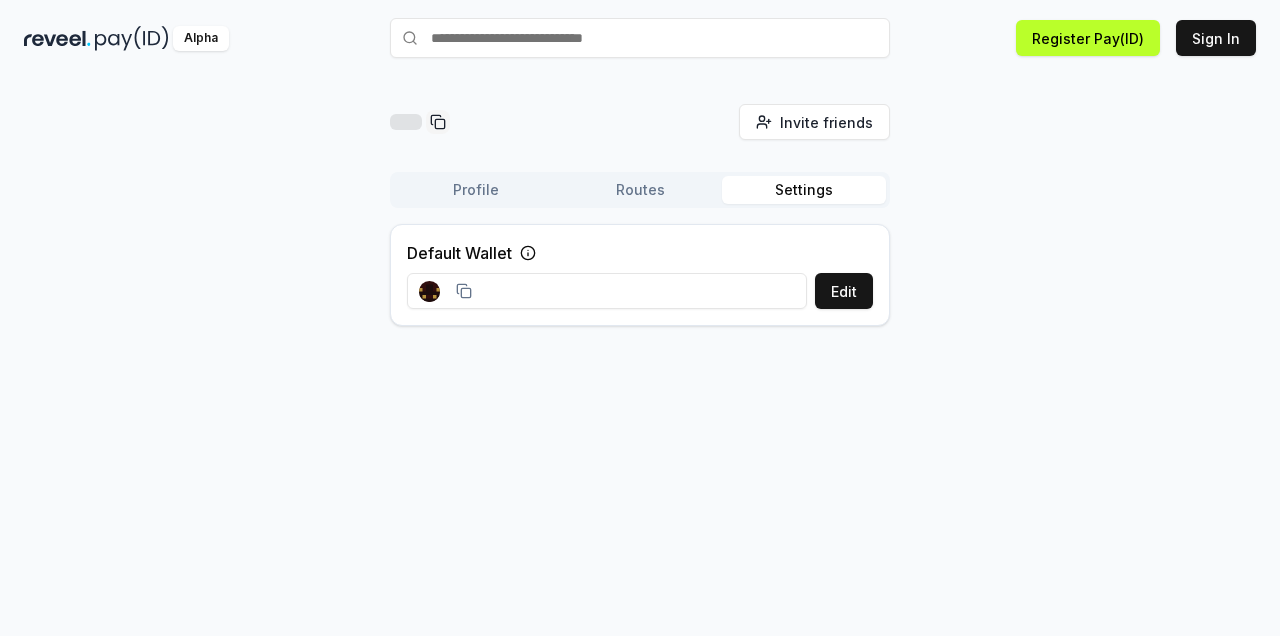 scroll, scrollTop: 0, scrollLeft: 0, axis: both 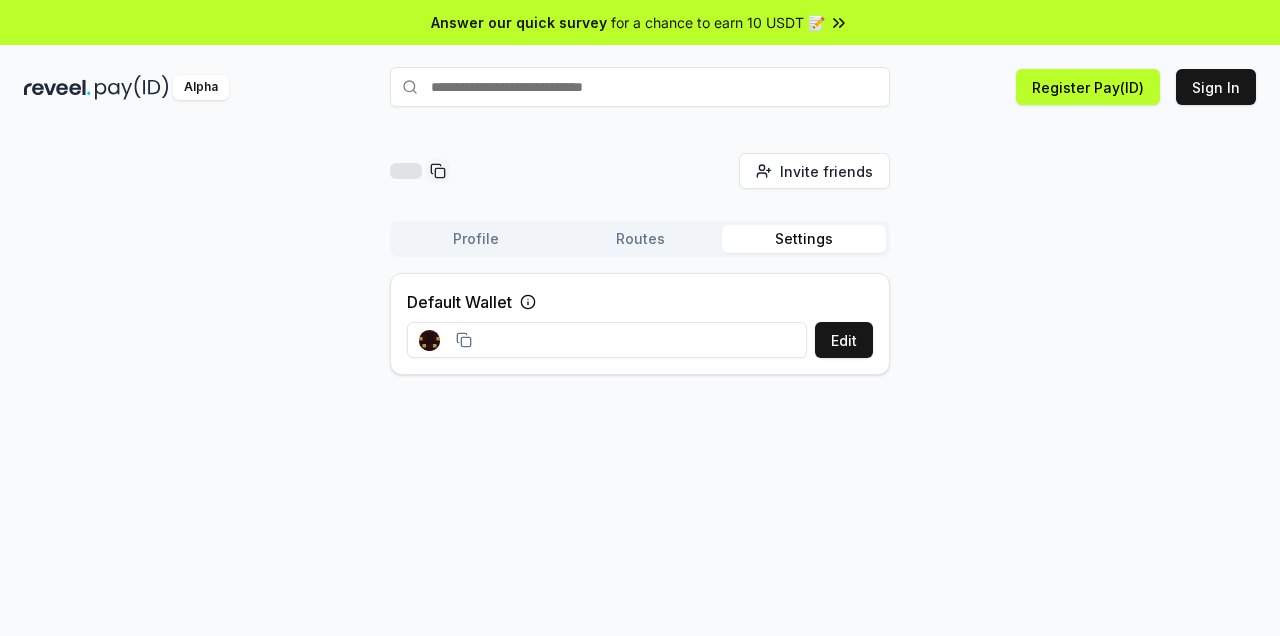 click on "Invite friends Invite Profile Routes Settings Default Wallet Edit" at bounding box center (640, 403) 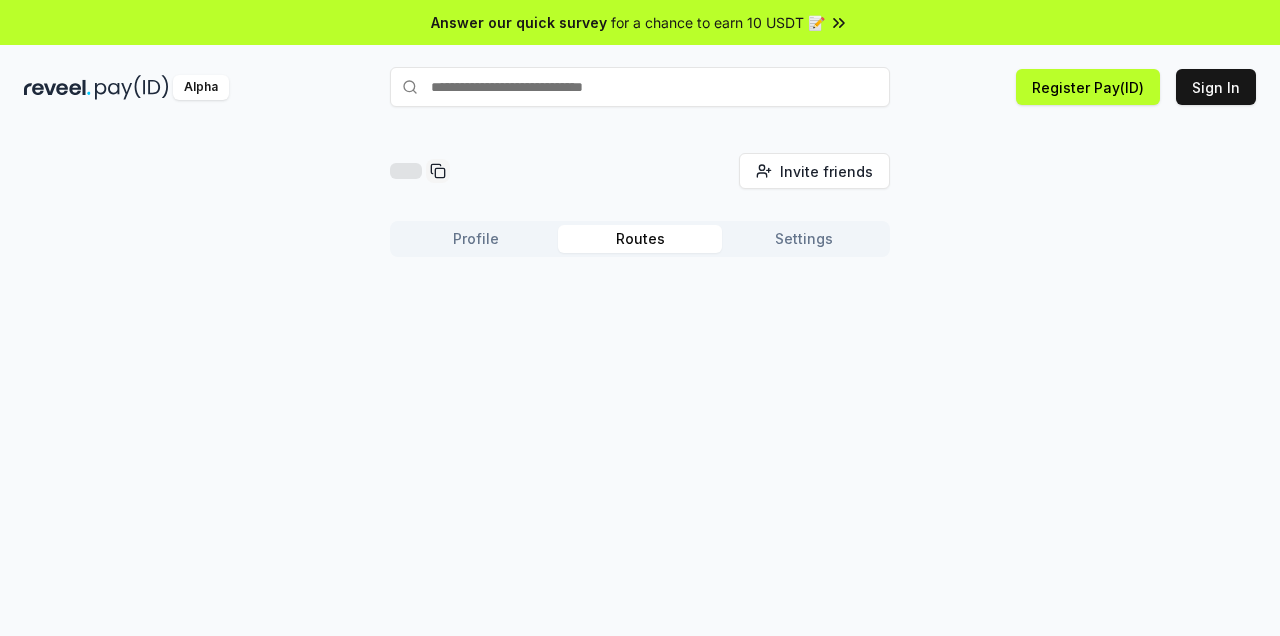 click on "Settings" at bounding box center (804, 239) 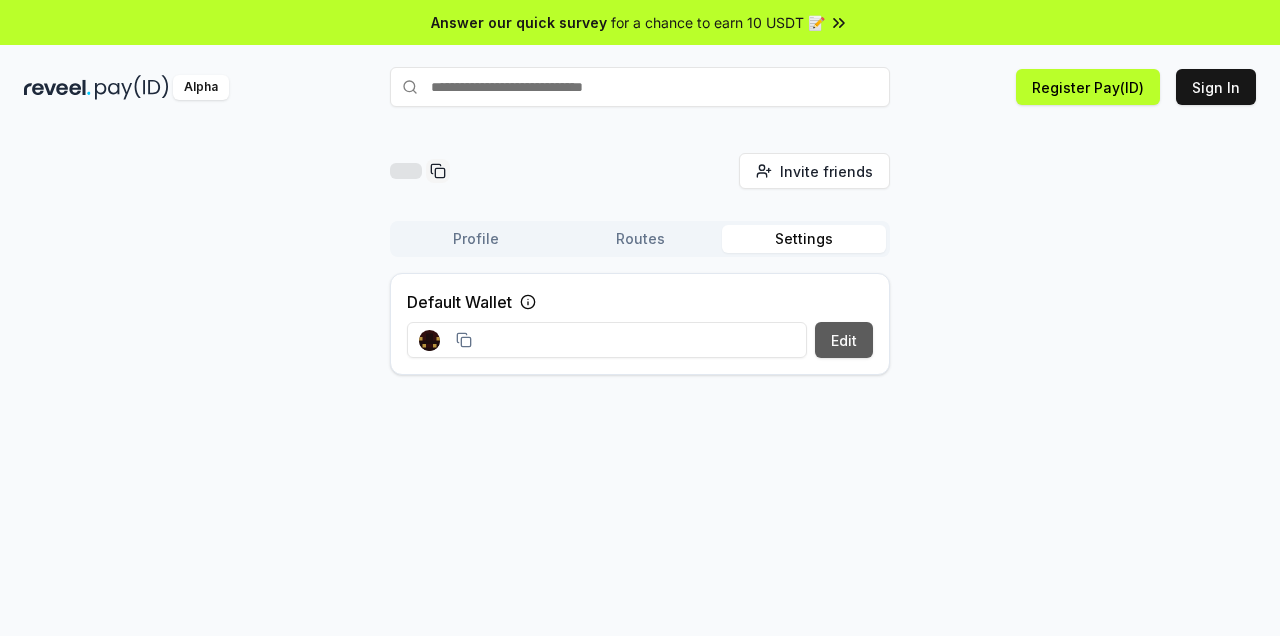click on "Edit" at bounding box center [844, 340] 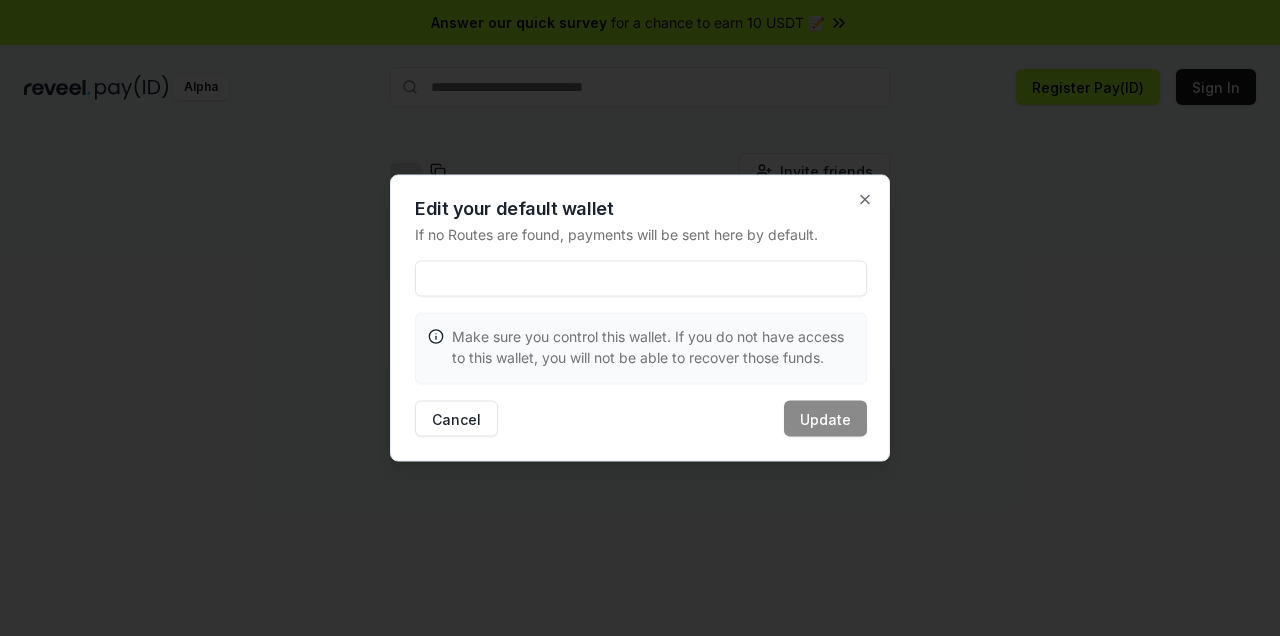 click at bounding box center [640, 318] 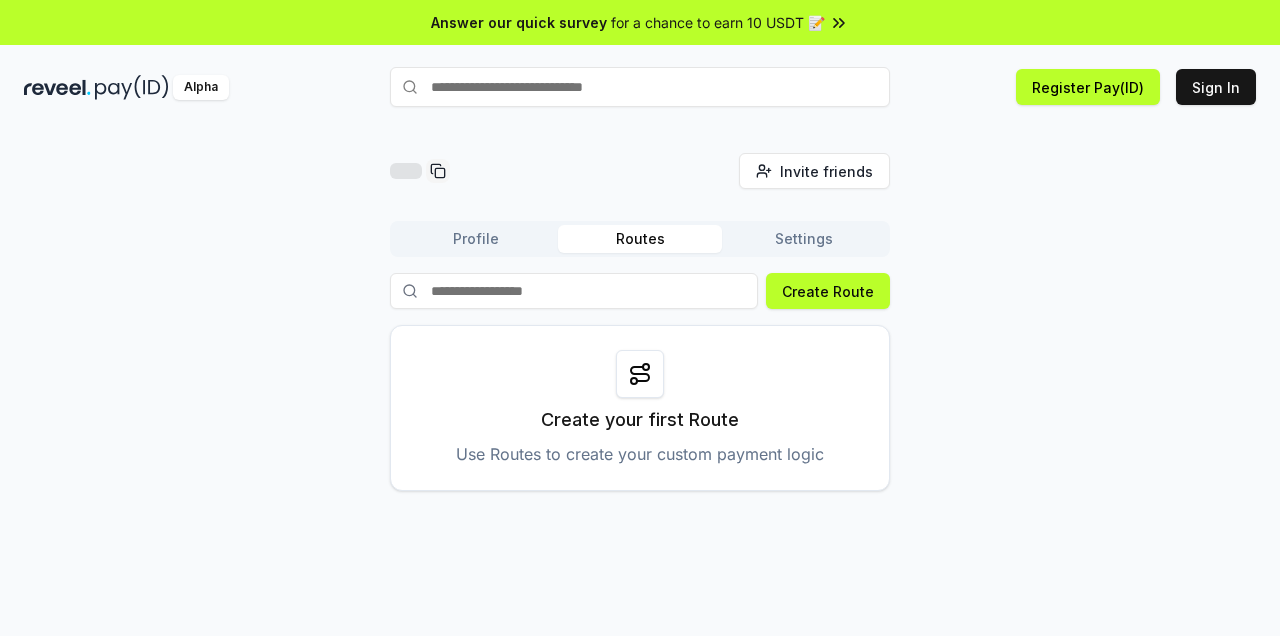 scroll, scrollTop: 0, scrollLeft: 0, axis: both 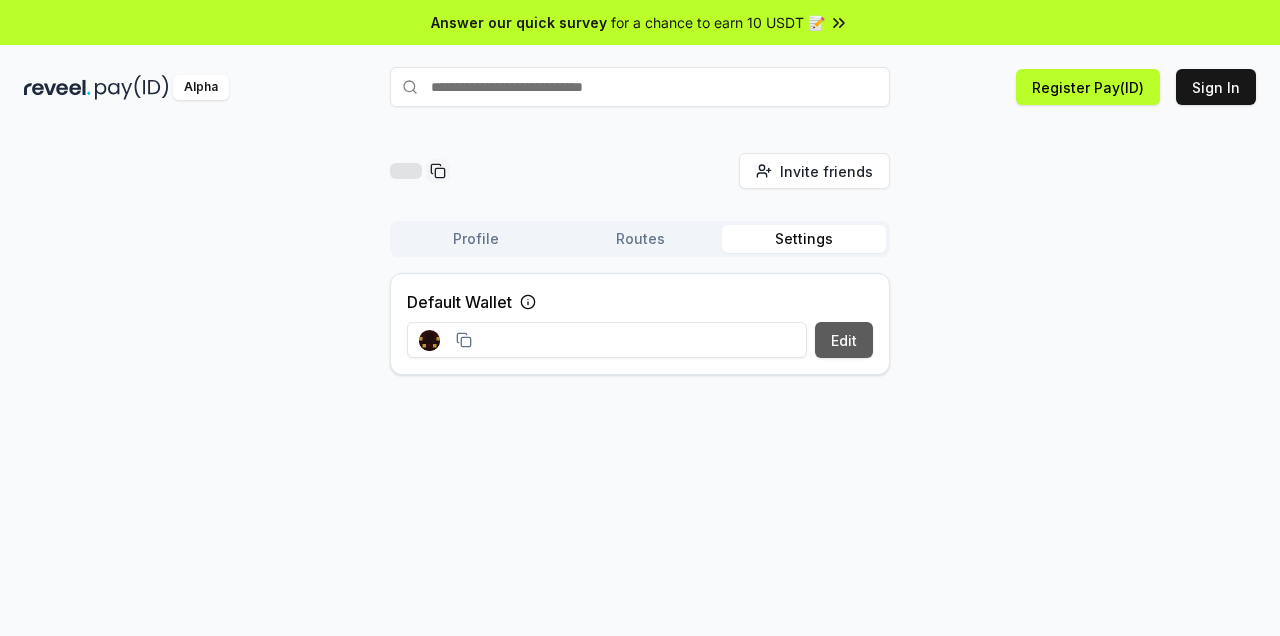 click on "Edit" at bounding box center (844, 340) 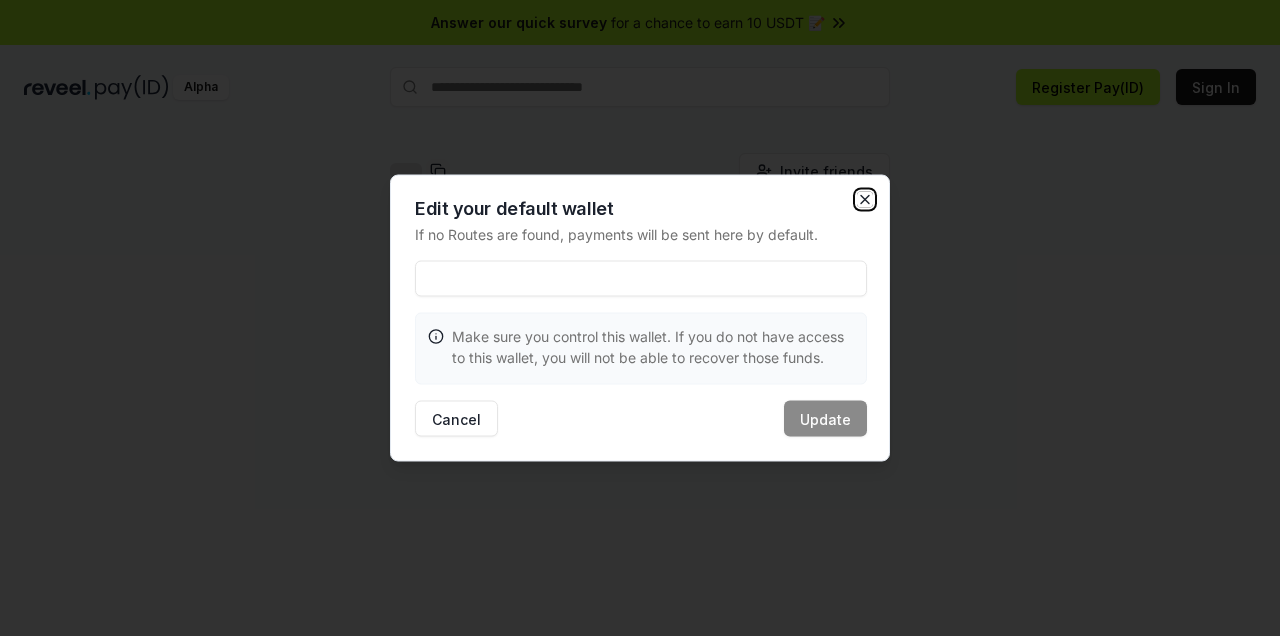 click 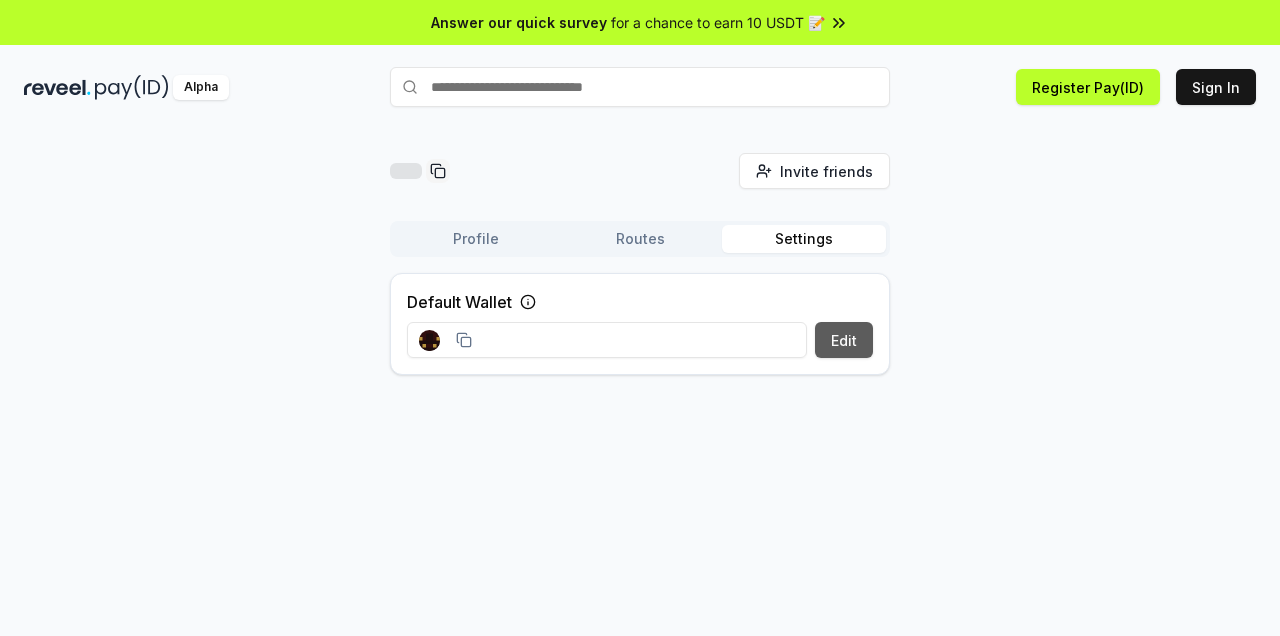 click on "Edit" at bounding box center (844, 340) 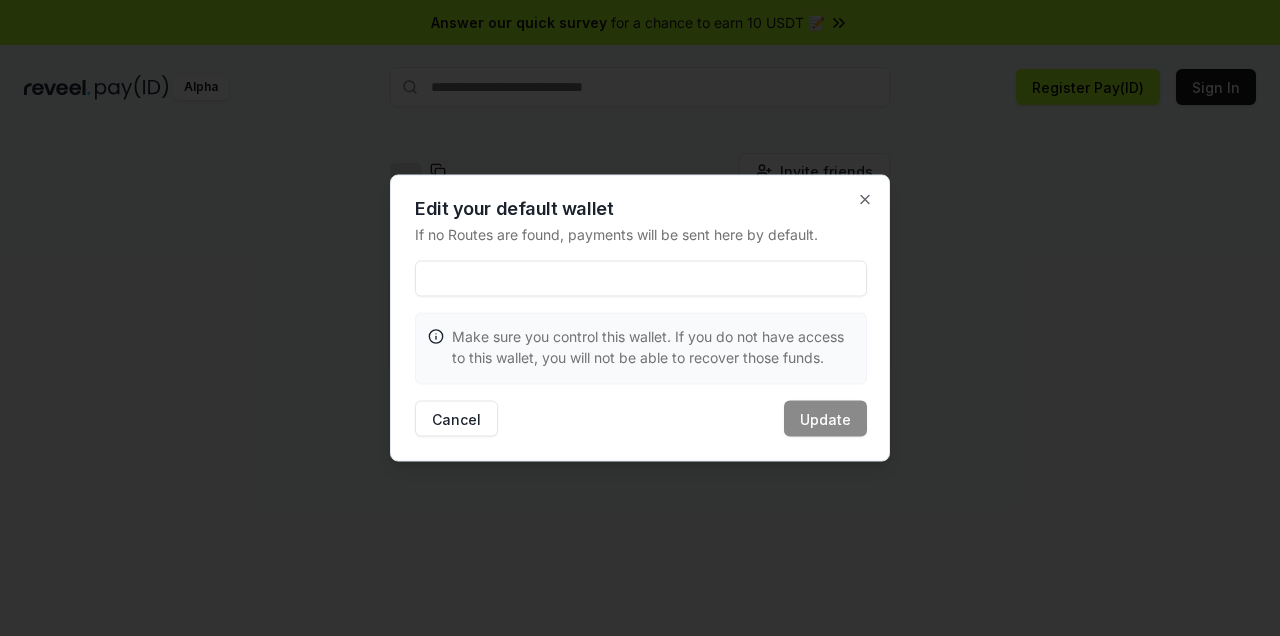 paste on "**********" 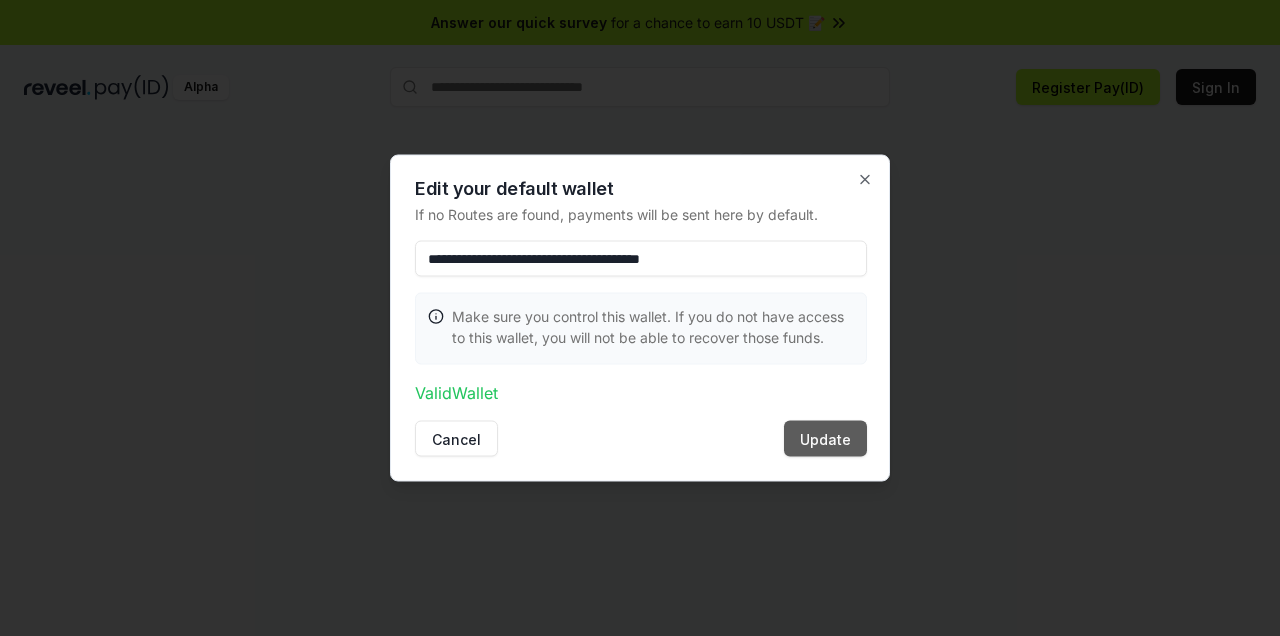 type on "**********" 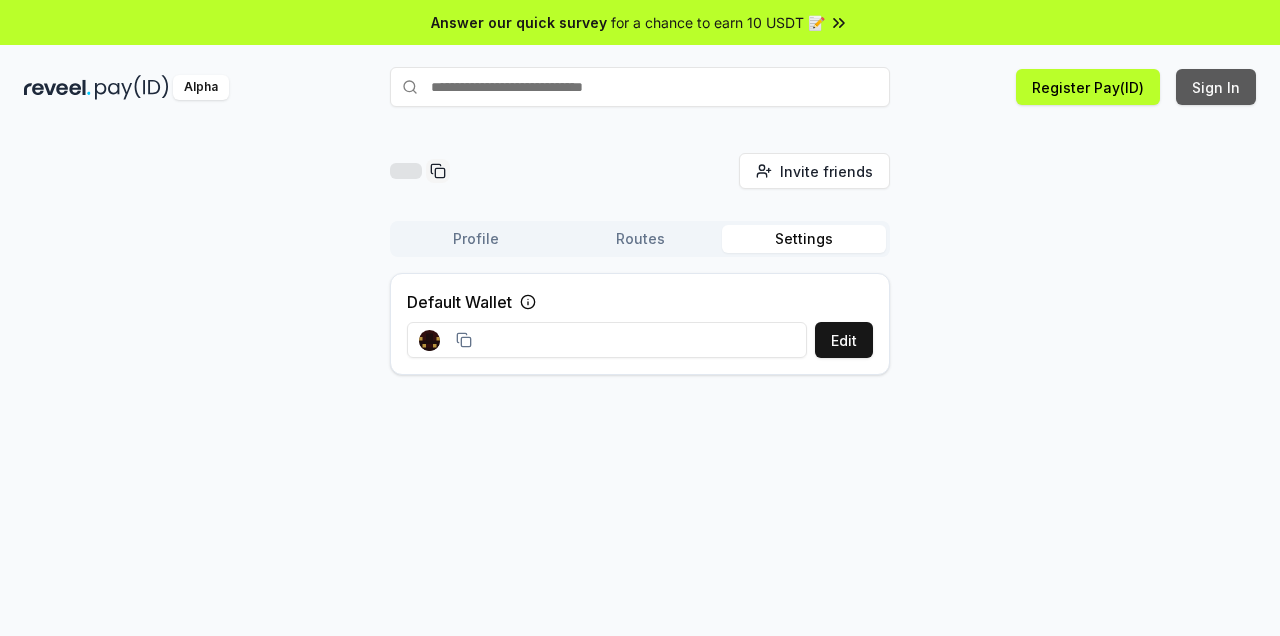 click on "Sign In" at bounding box center (1216, 87) 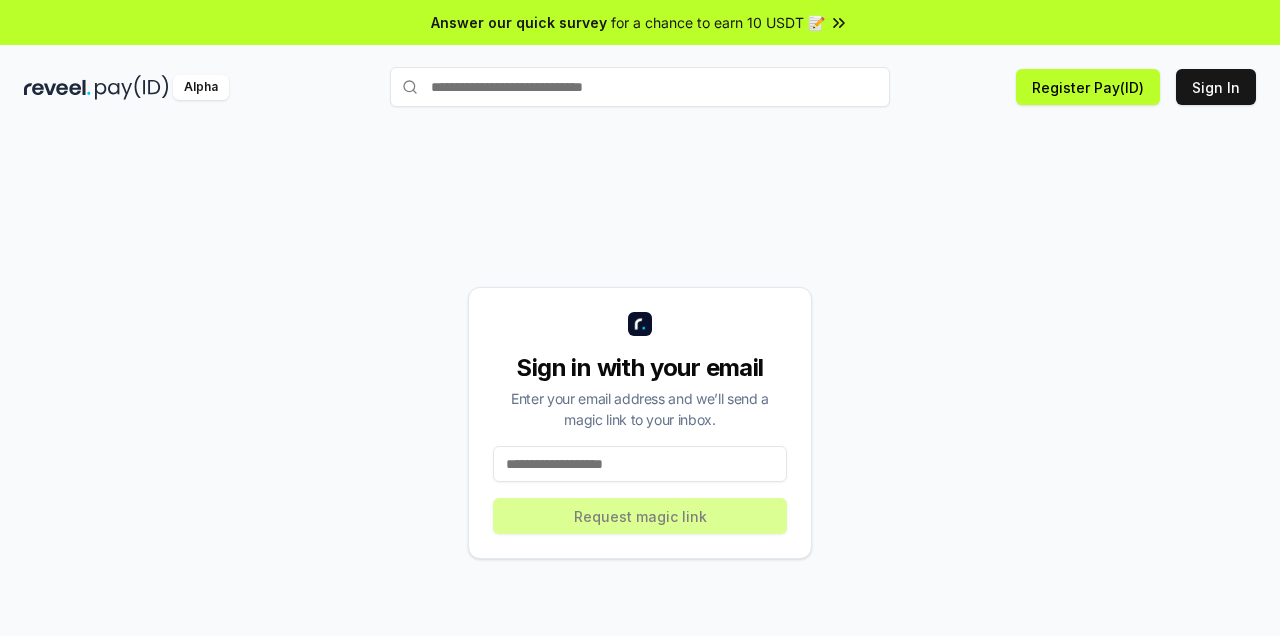 scroll, scrollTop: 0, scrollLeft: 0, axis: both 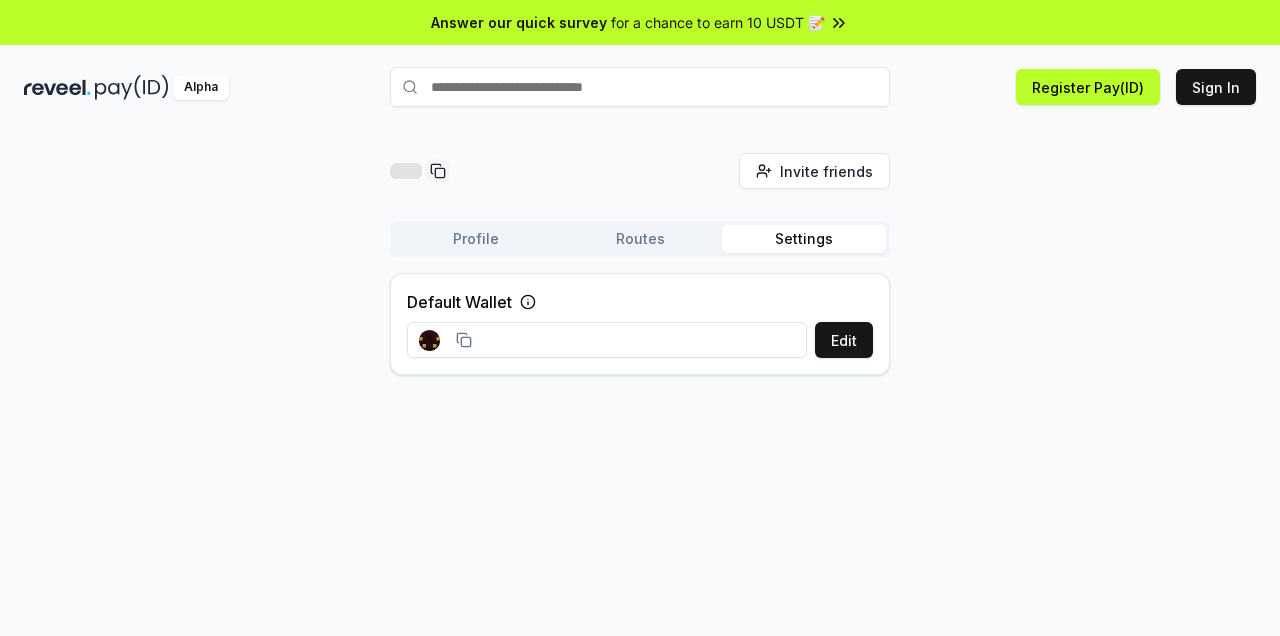 click on "Routes" at bounding box center [640, 239] 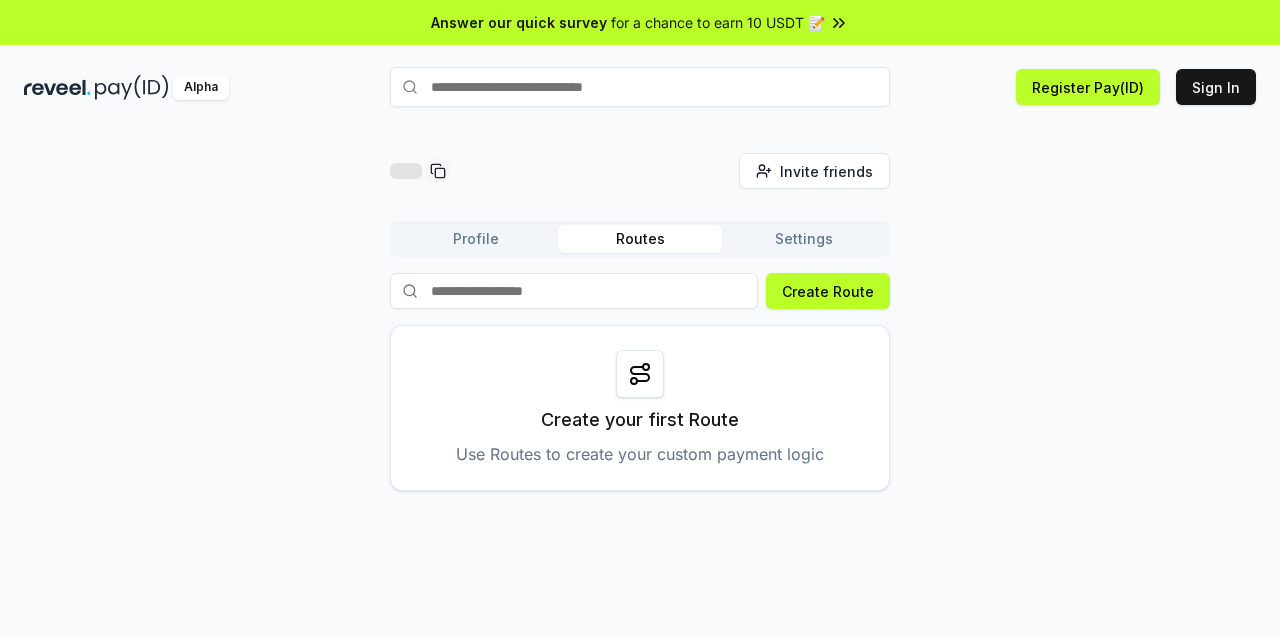 click on "Profile" at bounding box center [476, 239] 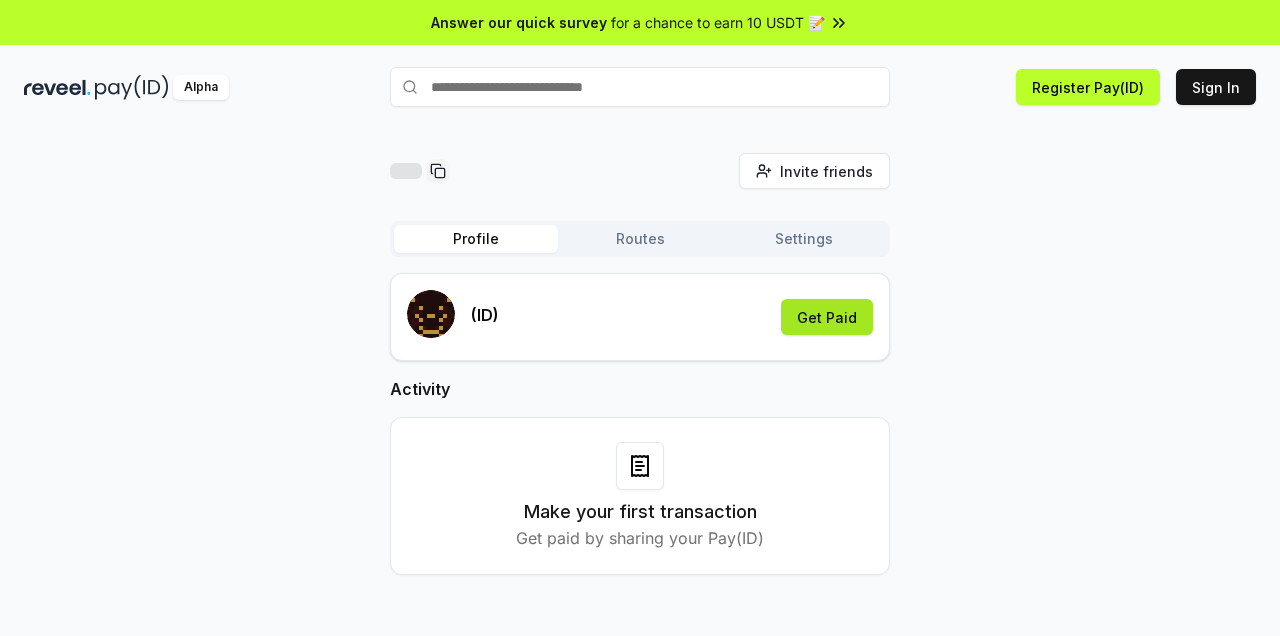 click on "Get Paid" at bounding box center [827, 317] 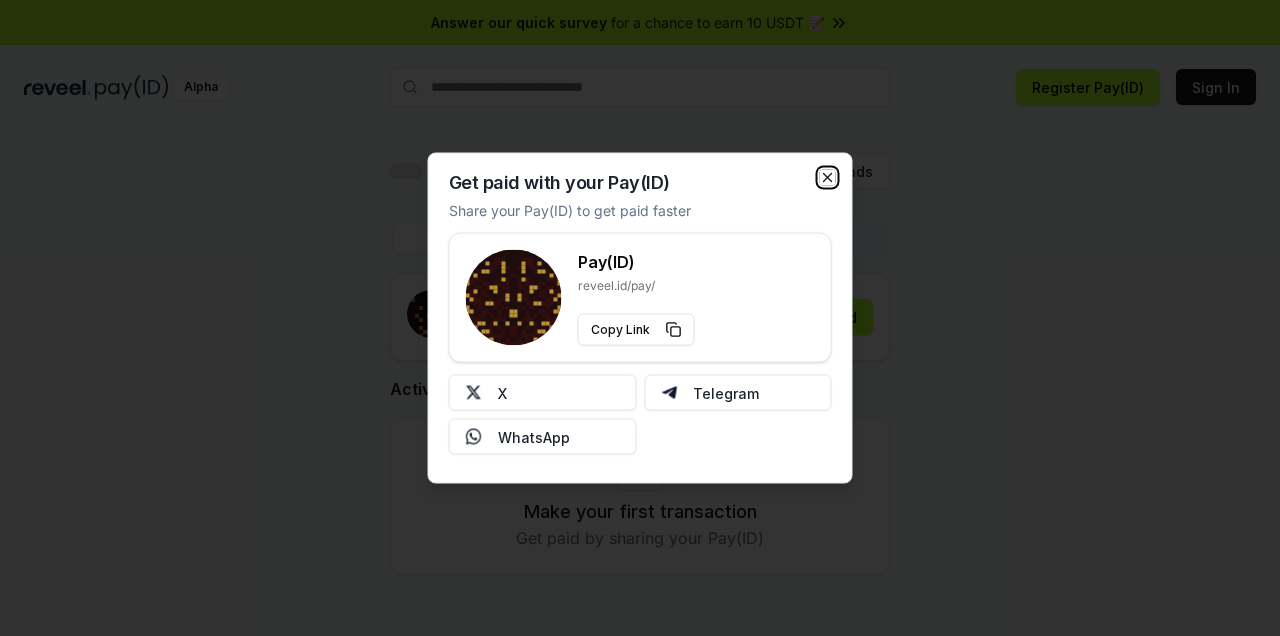 click 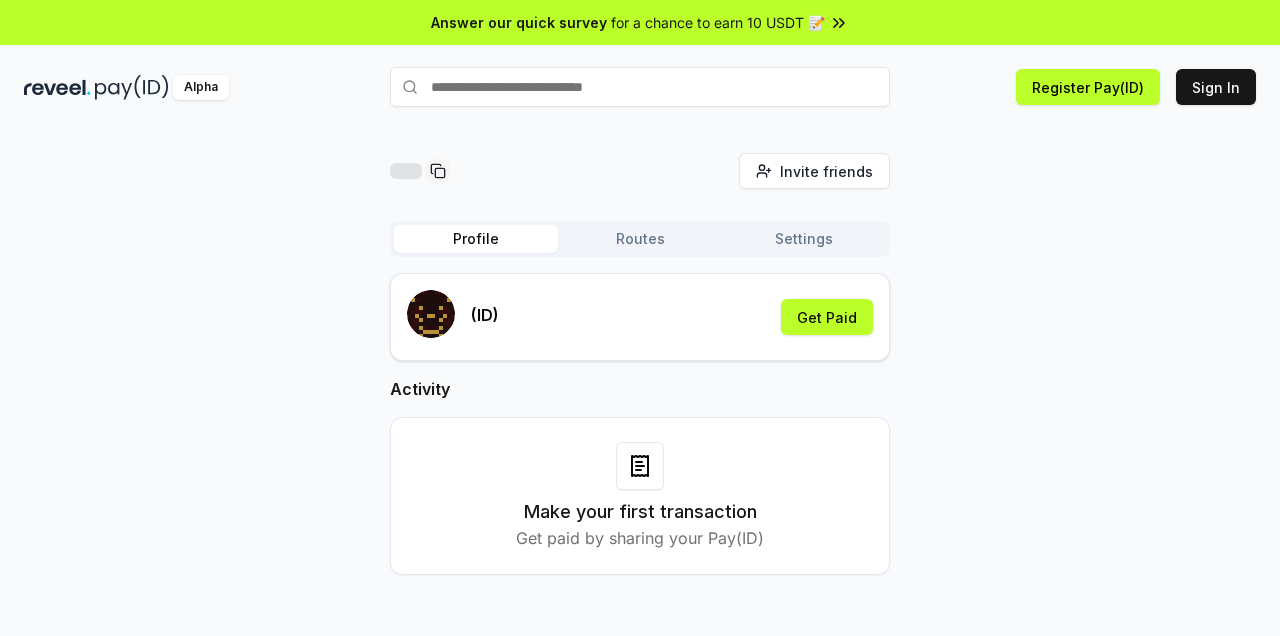 click on "Routes" at bounding box center [640, 239] 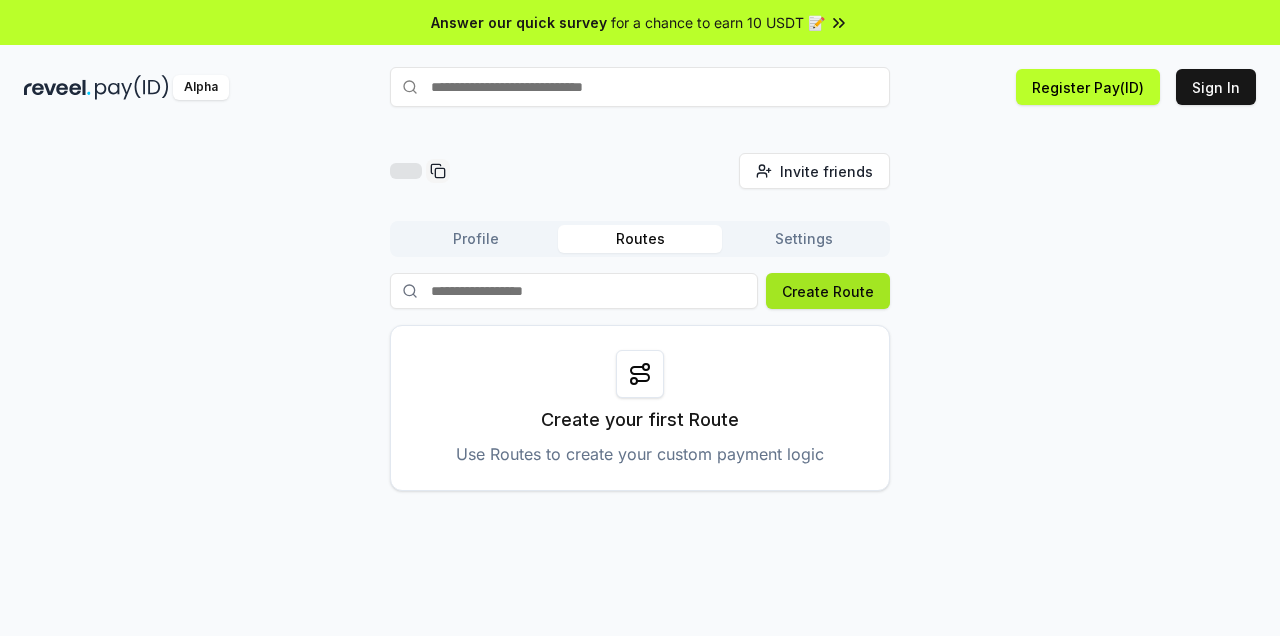 click on "Create Route" at bounding box center (828, 291) 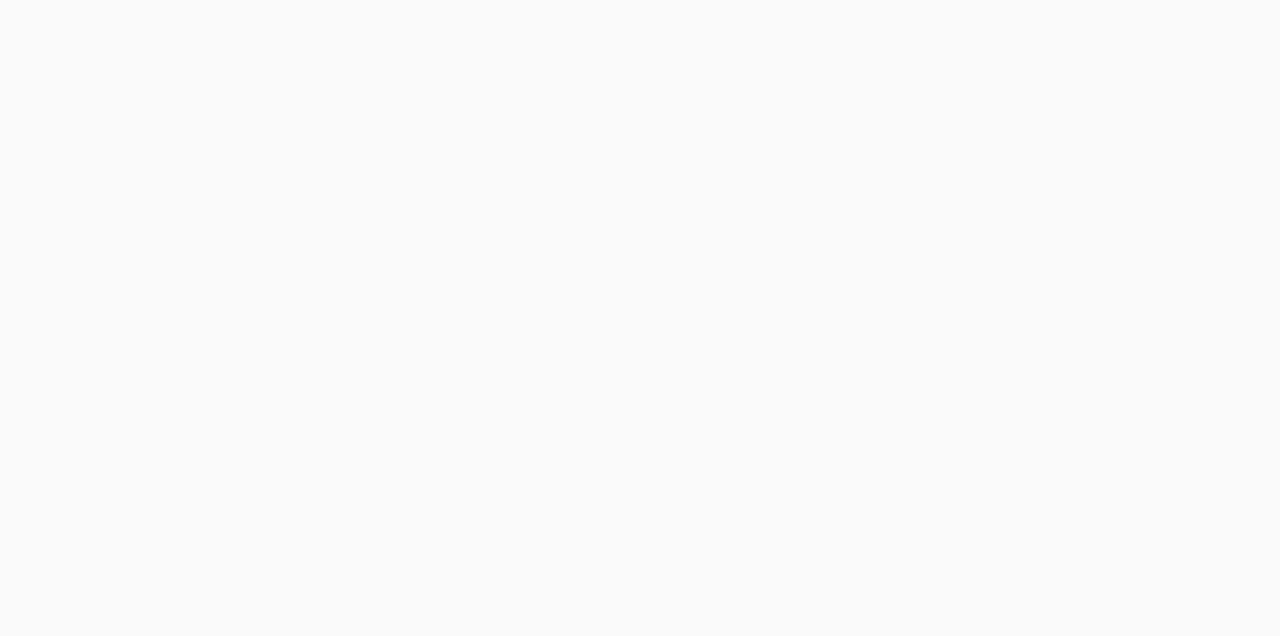 scroll, scrollTop: 0, scrollLeft: 0, axis: both 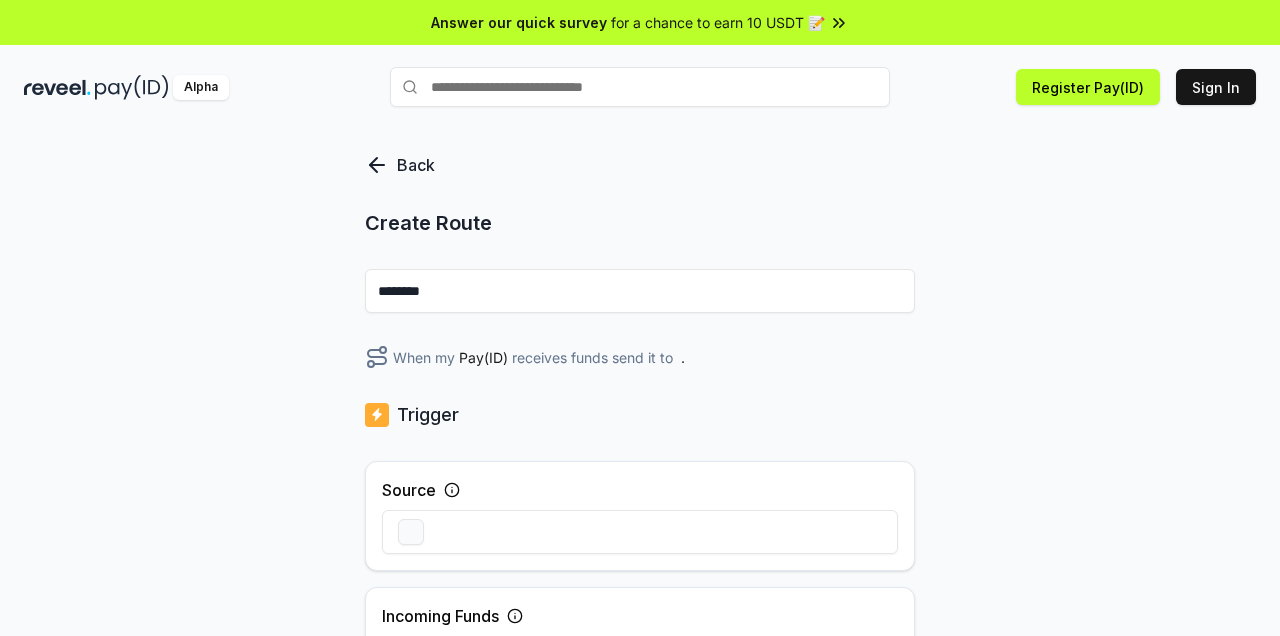 click on "********" at bounding box center (640, 291) 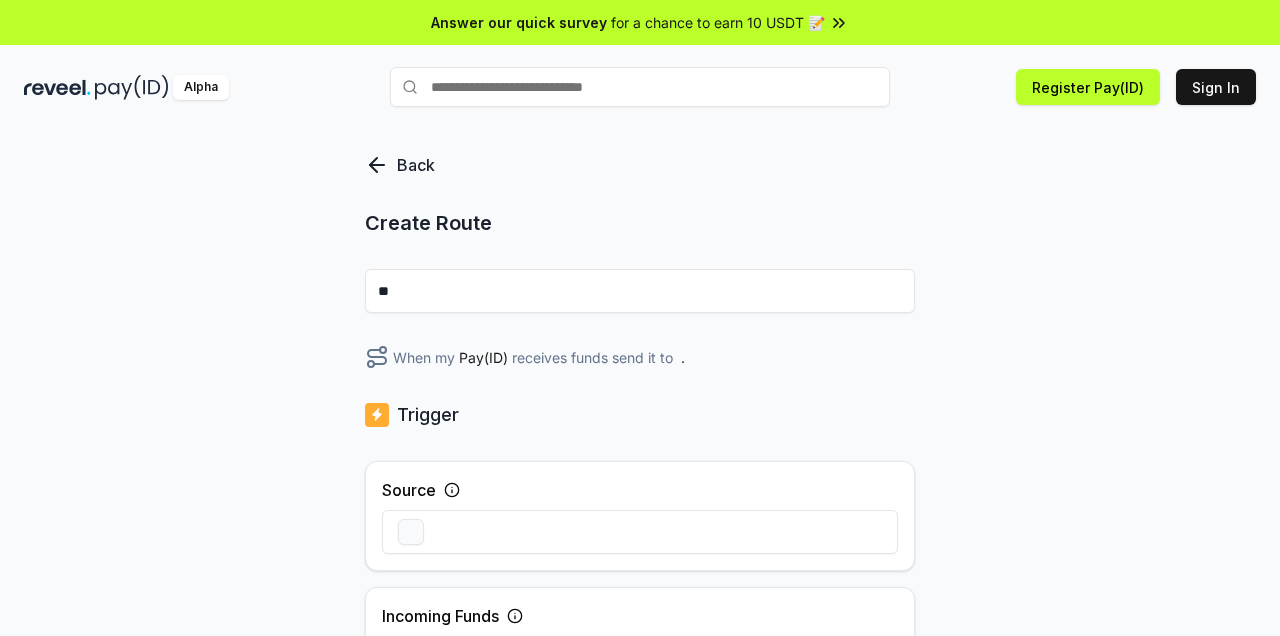 type on "*" 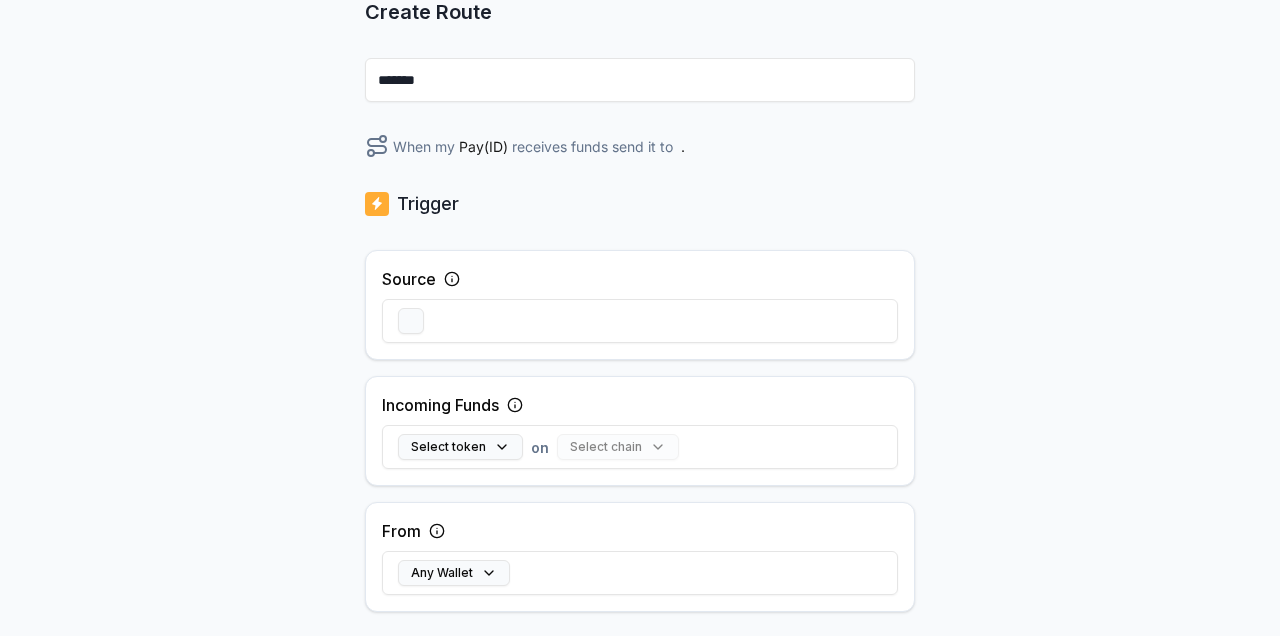 scroll, scrollTop: 212, scrollLeft: 0, axis: vertical 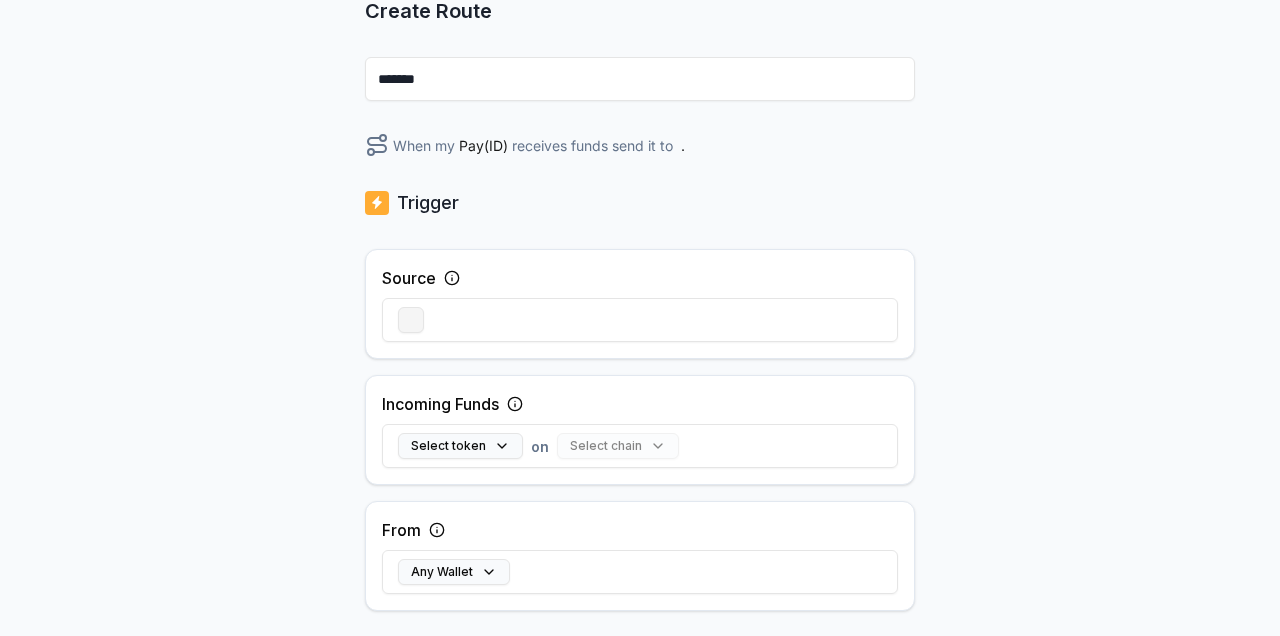 click at bounding box center (411, 320) 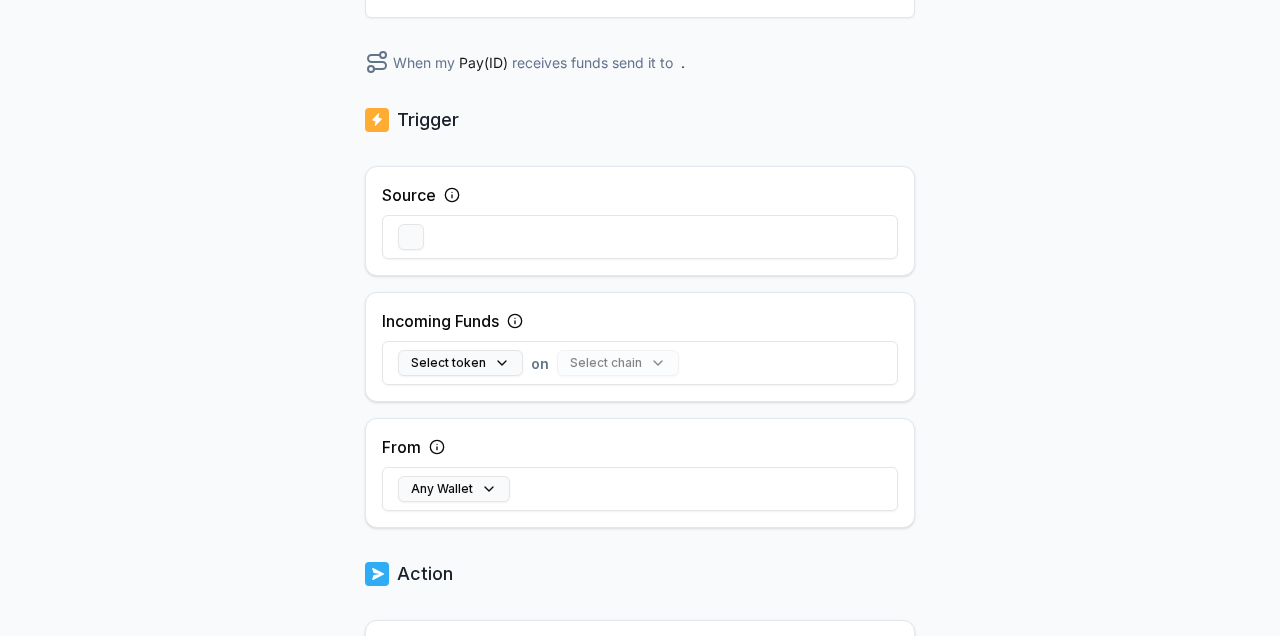 scroll, scrollTop: 298, scrollLeft: 0, axis: vertical 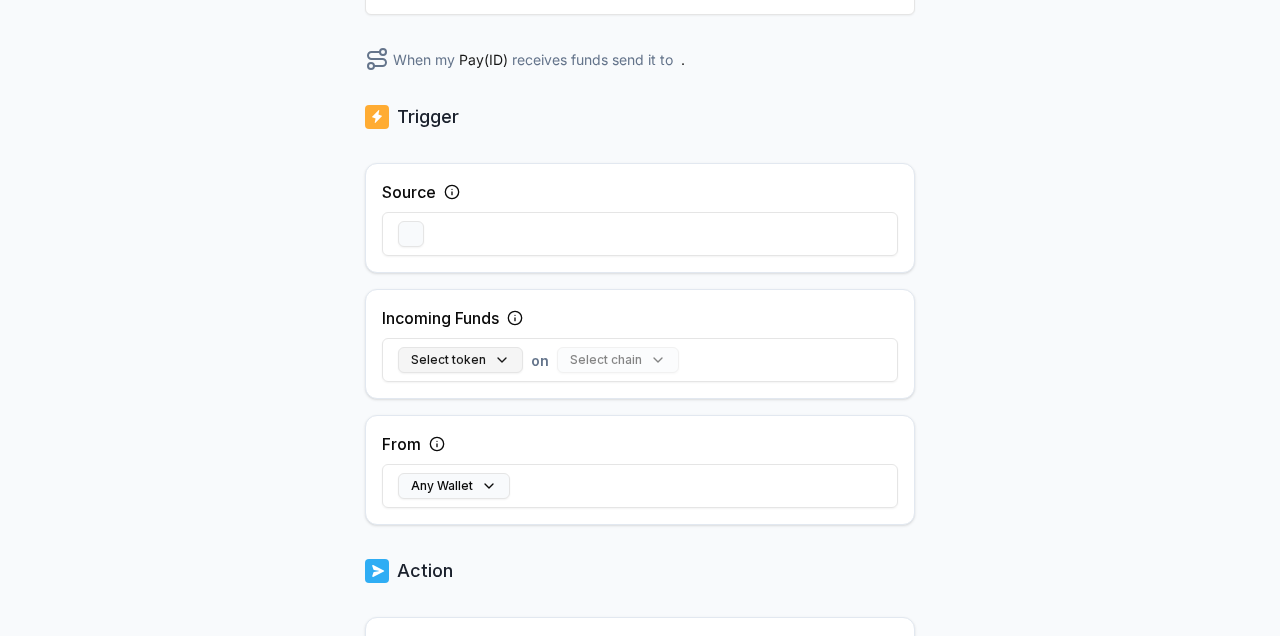 type on "*******" 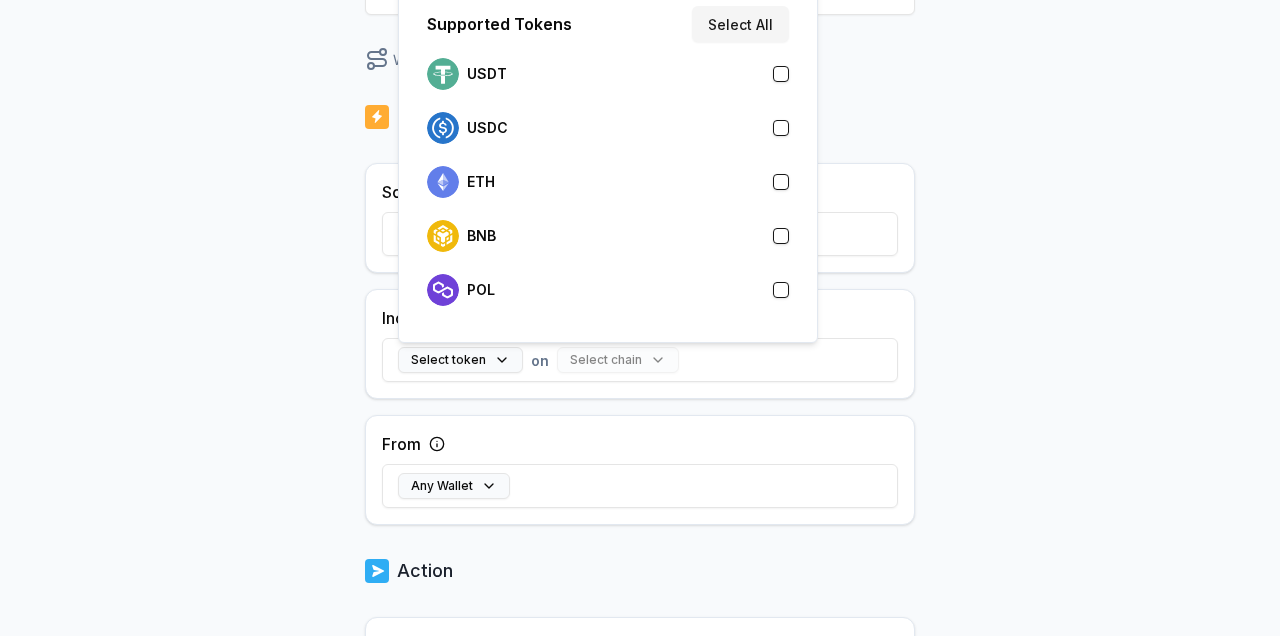 click at bounding box center [781, 74] 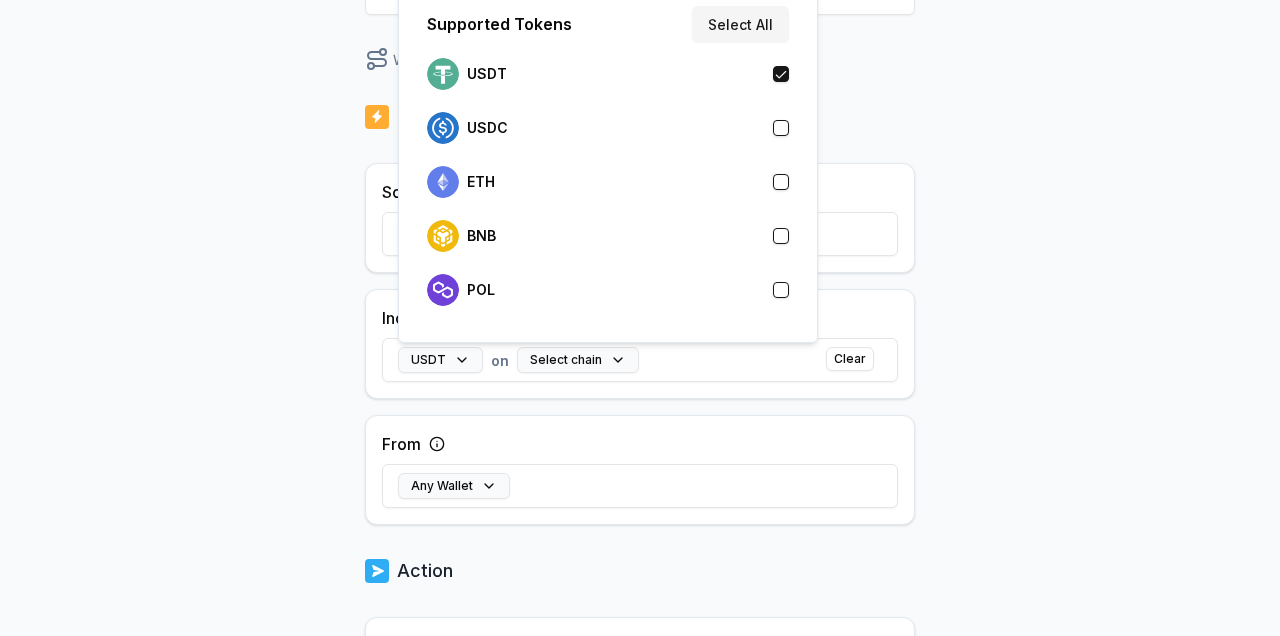 click on "From Any Wallet" at bounding box center (640, 470) 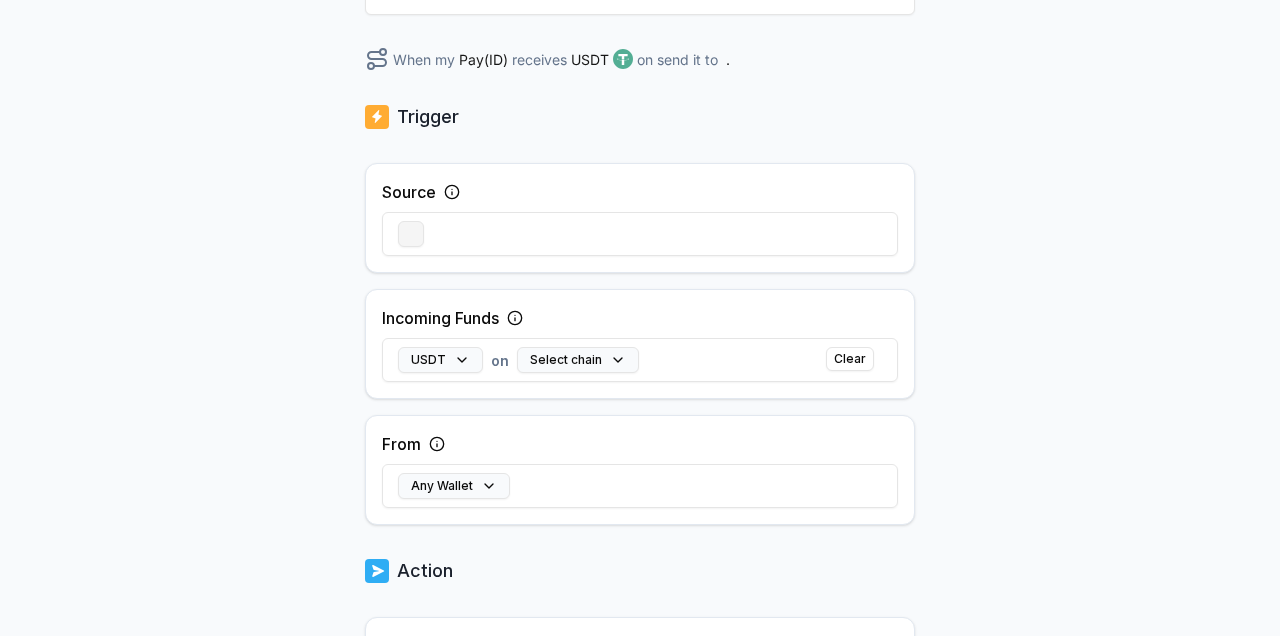 click at bounding box center (411, 234) 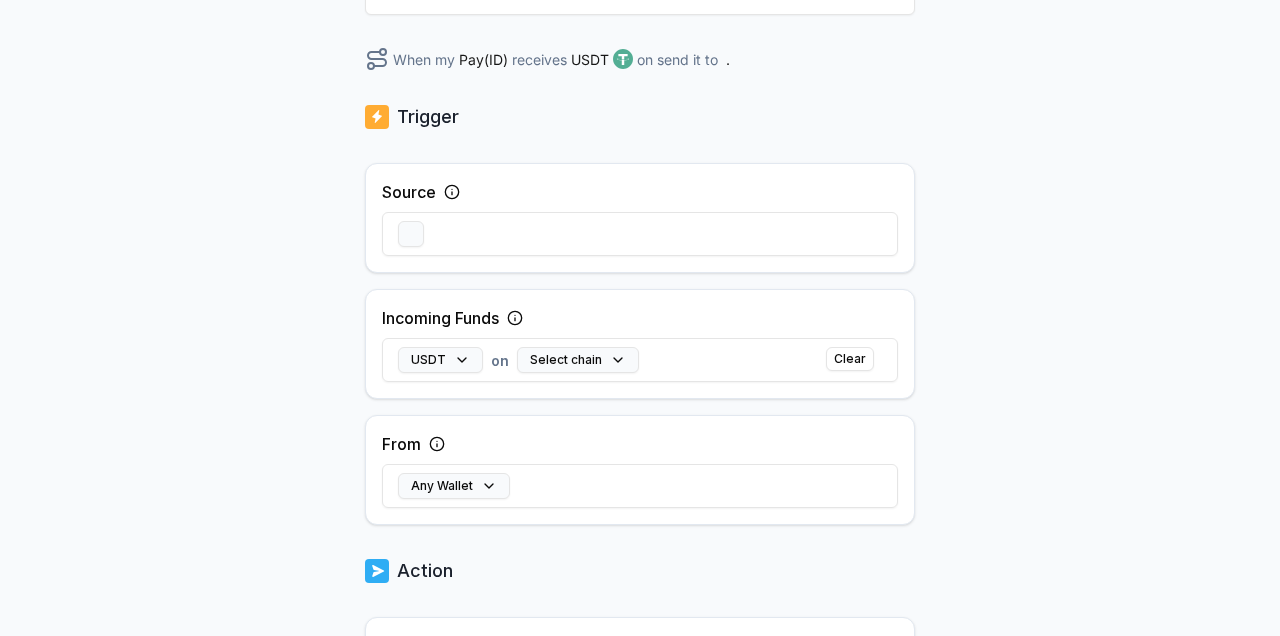 click 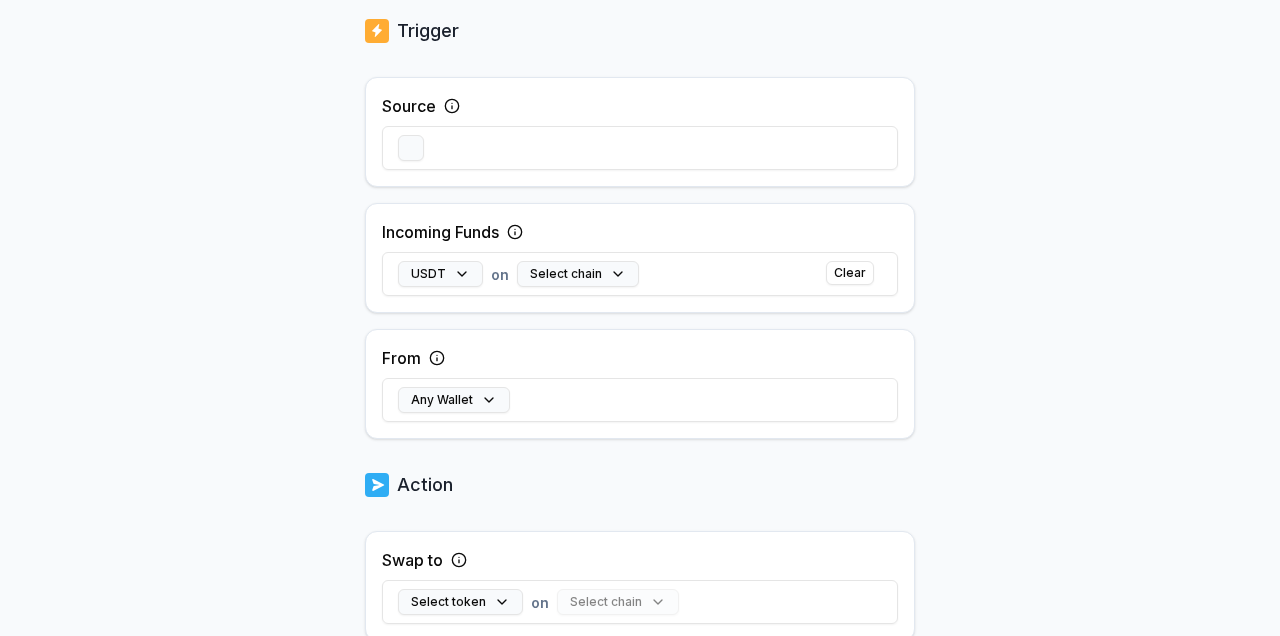 scroll, scrollTop: 341, scrollLeft: 0, axis: vertical 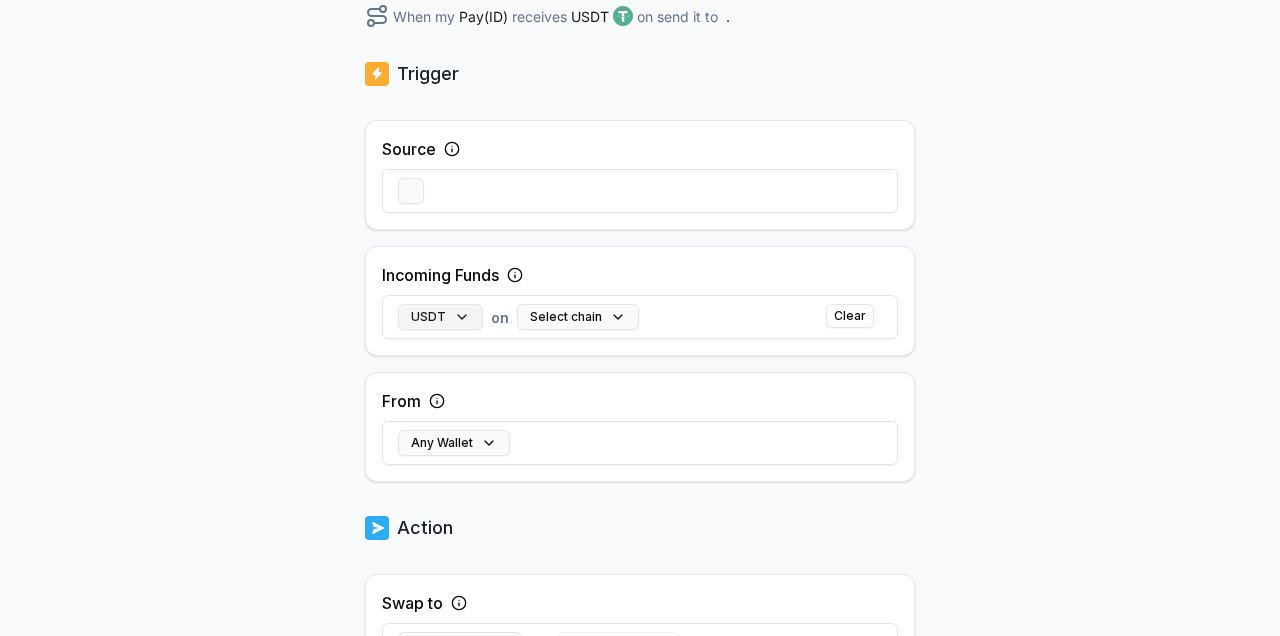 click on "USDT" at bounding box center (440, 317) 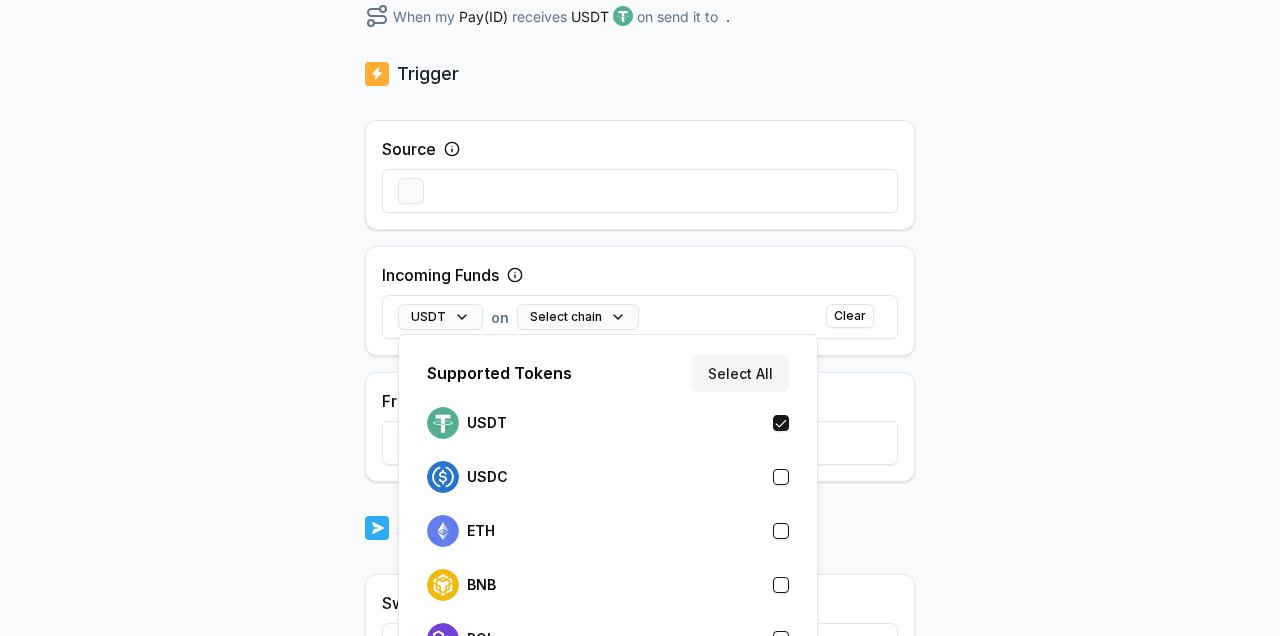click at bounding box center (781, 477) 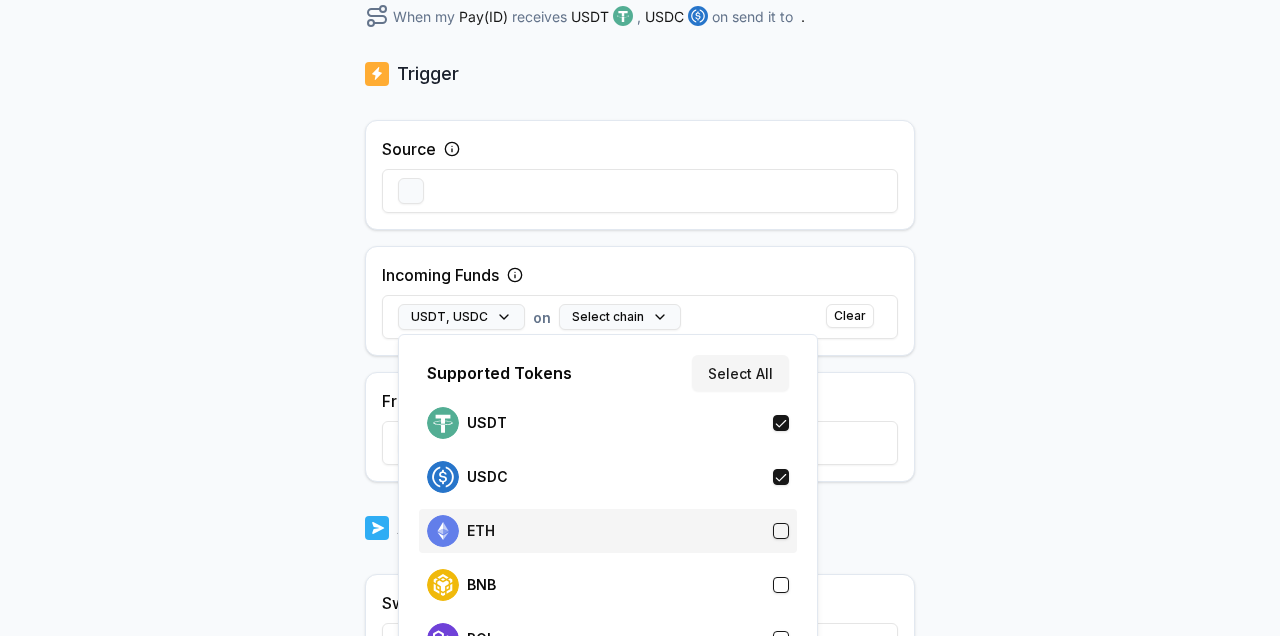 click on "ETH" at bounding box center (608, 531) 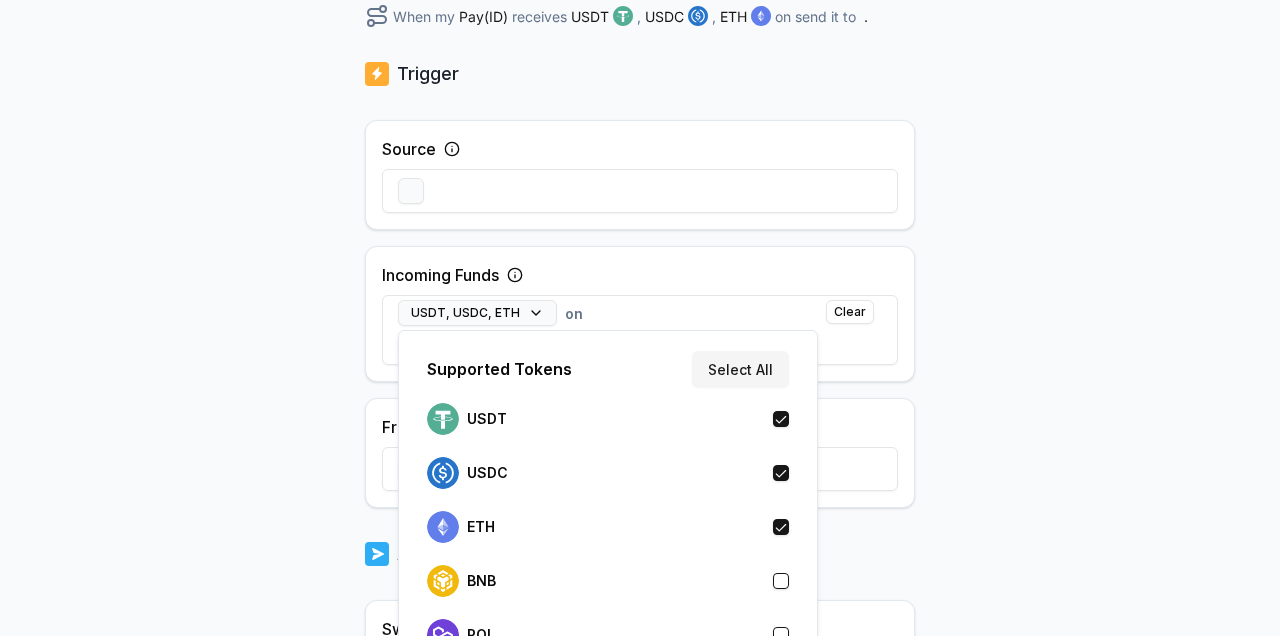 click at bounding box center (781, 581) 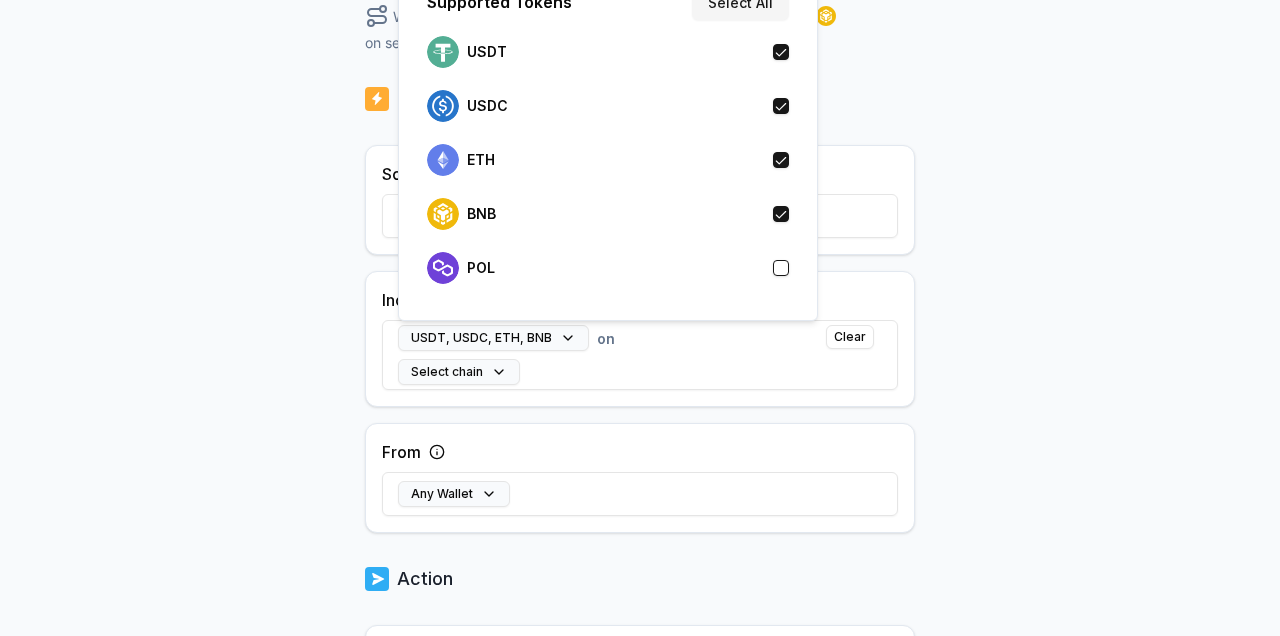 click at bounding box center (781, 268) 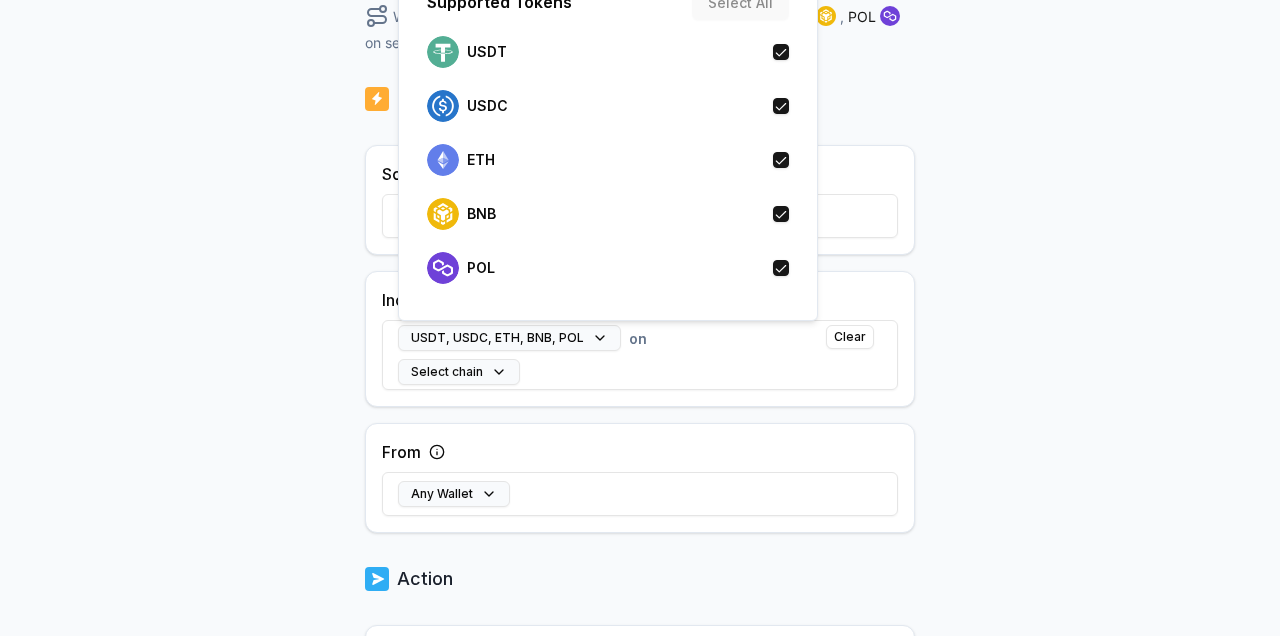 click on "Select chain" at bounding box center [522, 372] 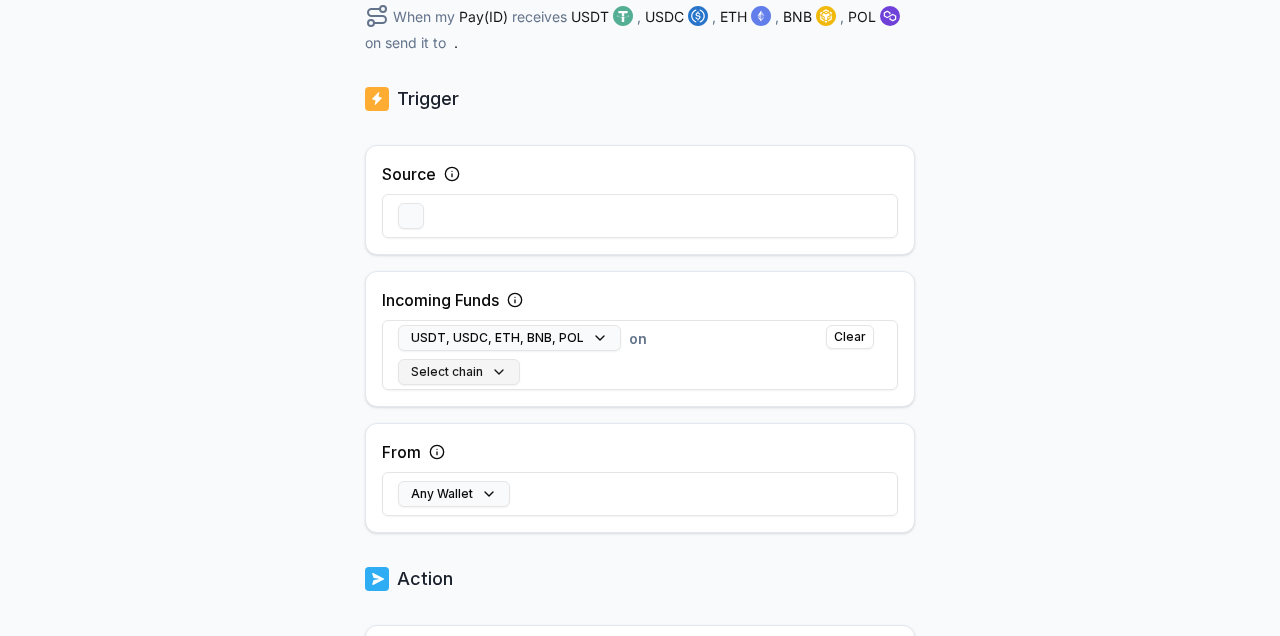 click on "Select chain" at bounding box center [459, 372] 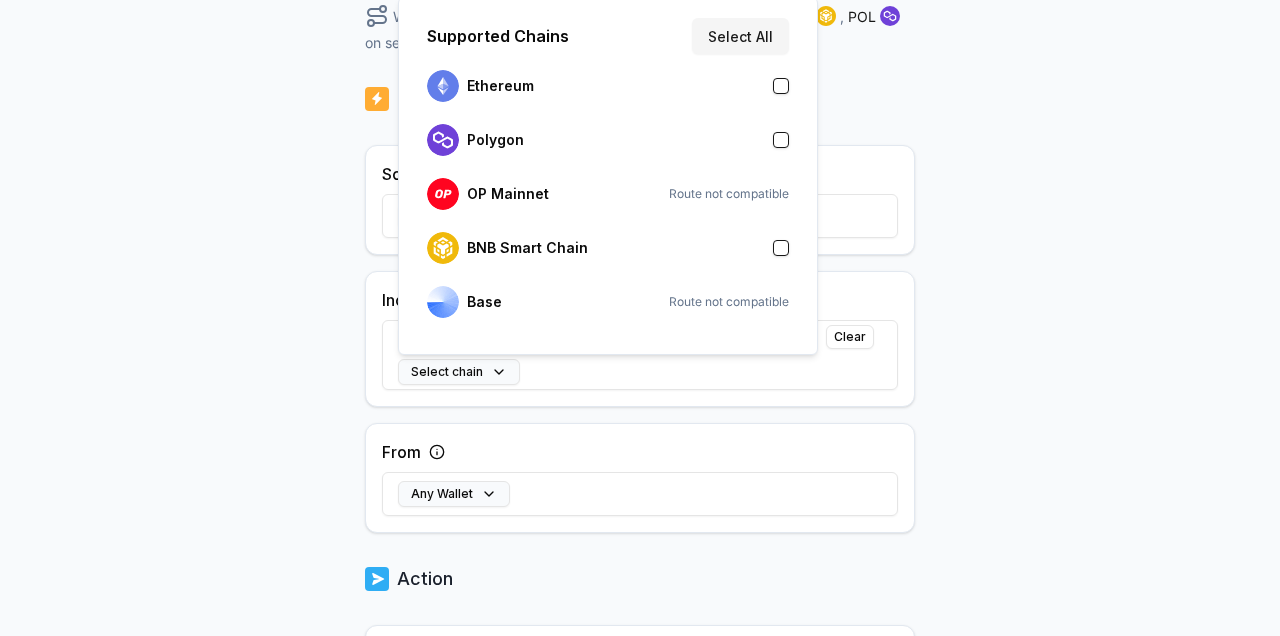 click at bounding box center [781, 248] 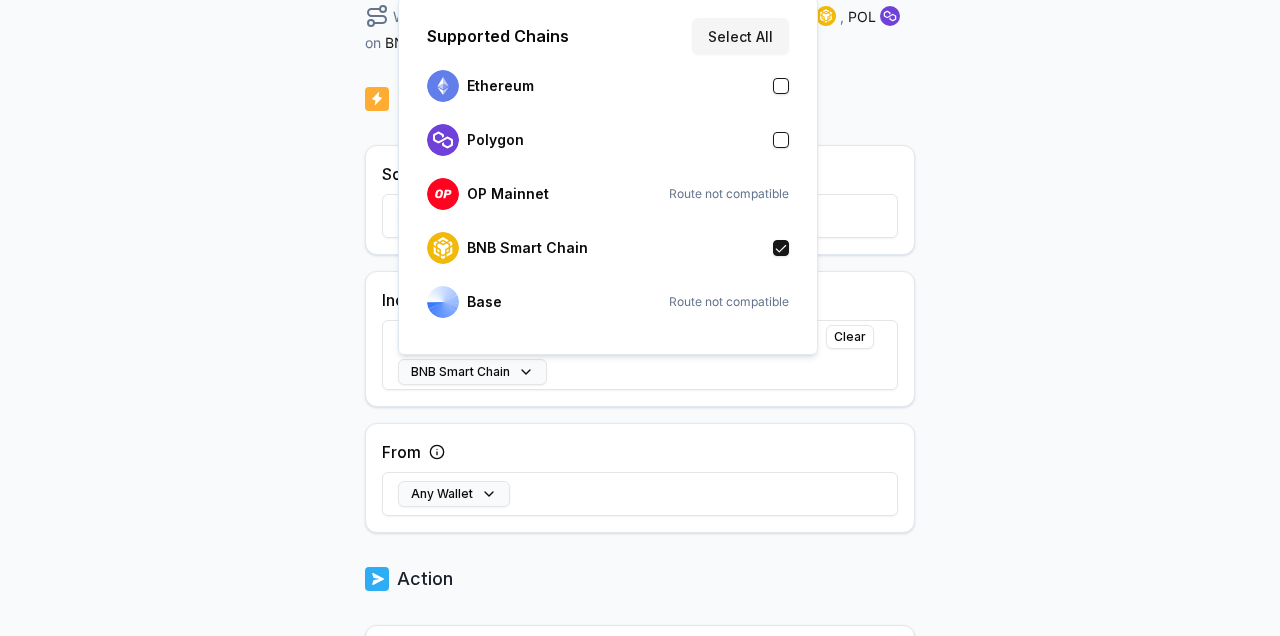 click on "Answer our quick survey for a chance to earn 10 USDT 📝 Alpha Register Pay(ID) Sign In Back Create Route ******* When my  Pay(ID)  receives   USDT , USDC , ETH , BNB , POL on   BNB Smart Chain       send it to . Trigger Source Incoming Funds USDT, USDC, ETH, BNB, POL on BNB Smart Chain   Clear From Any Wallet Action Swap to Select token on Select chain Send to 0x Create Route Supported Chains Select All Ethereum Polygon OP Mainnet Route not compatible BNB Smart Chain Base Route not compatible" at bounding box center [640, 318] 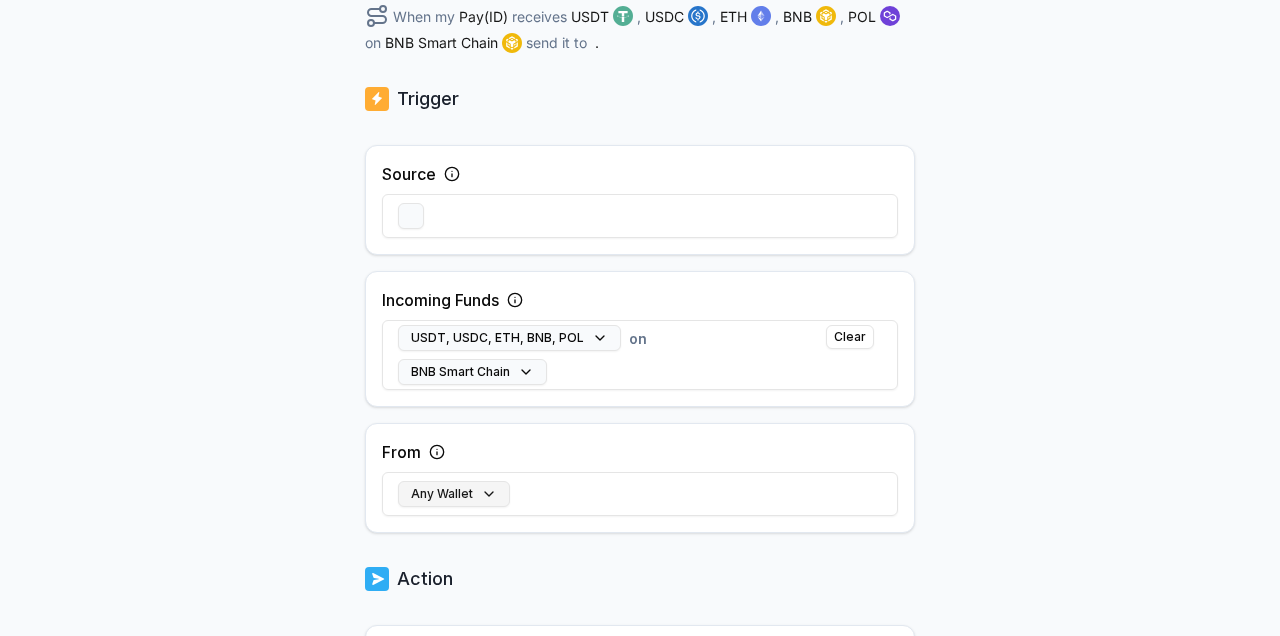 click on "Any Wallet" at bounding box center (454, 494) 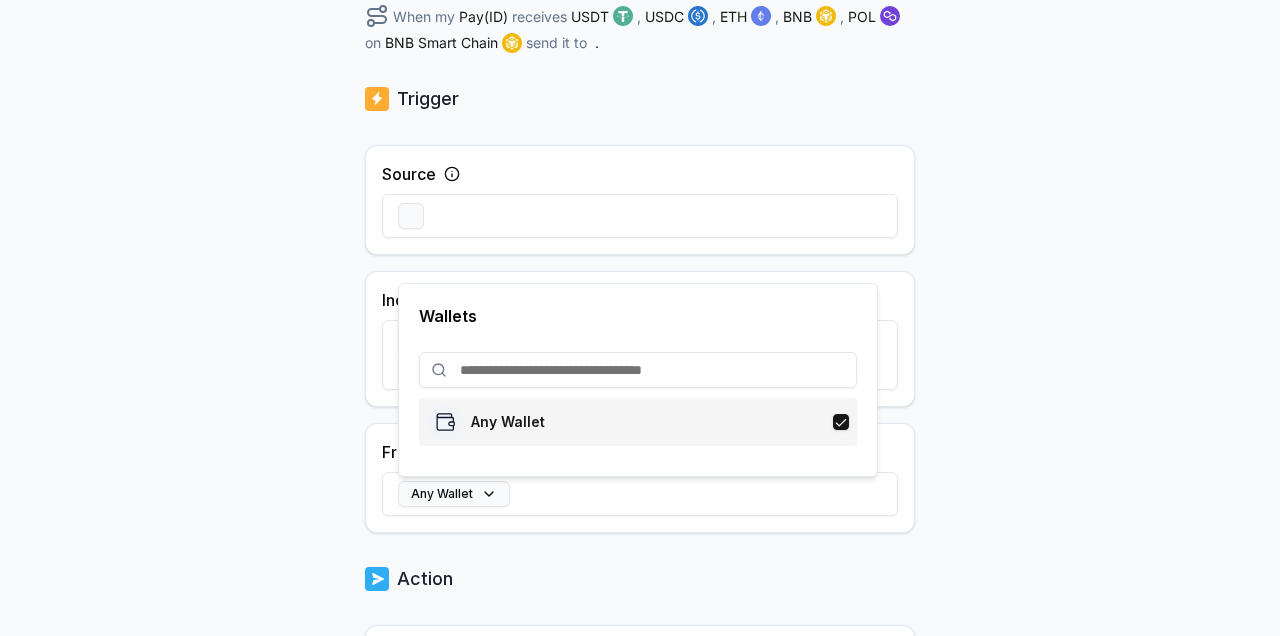 click on "Any Wallet" at bounding box center [486, 422] 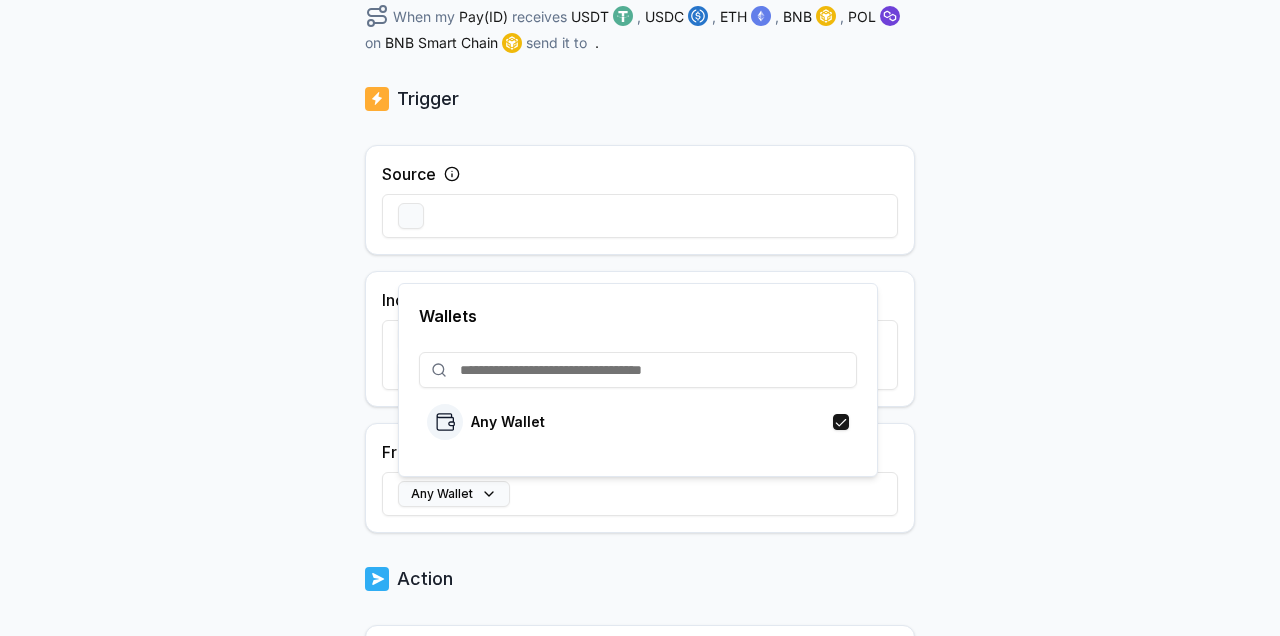 click on "Answer our quick survey for a chance to earn 10 USDT 📝 Alpha Register Pay(ID) Sign In Back Create Route ******* When my  Pay(ID)  receives   USDT , USDC , ETH , BNB , POL on   BNB Smart Chain       send it to . Trigger Source Incoming Funds USDT, USDC, ETH, BNB, POL on BNB Smart Chain   Clear From Any Wallet Action Swap to Select token on Select chain Send to 0x Create Route Wallets Any Wallet" at bounding box center (640, 318) 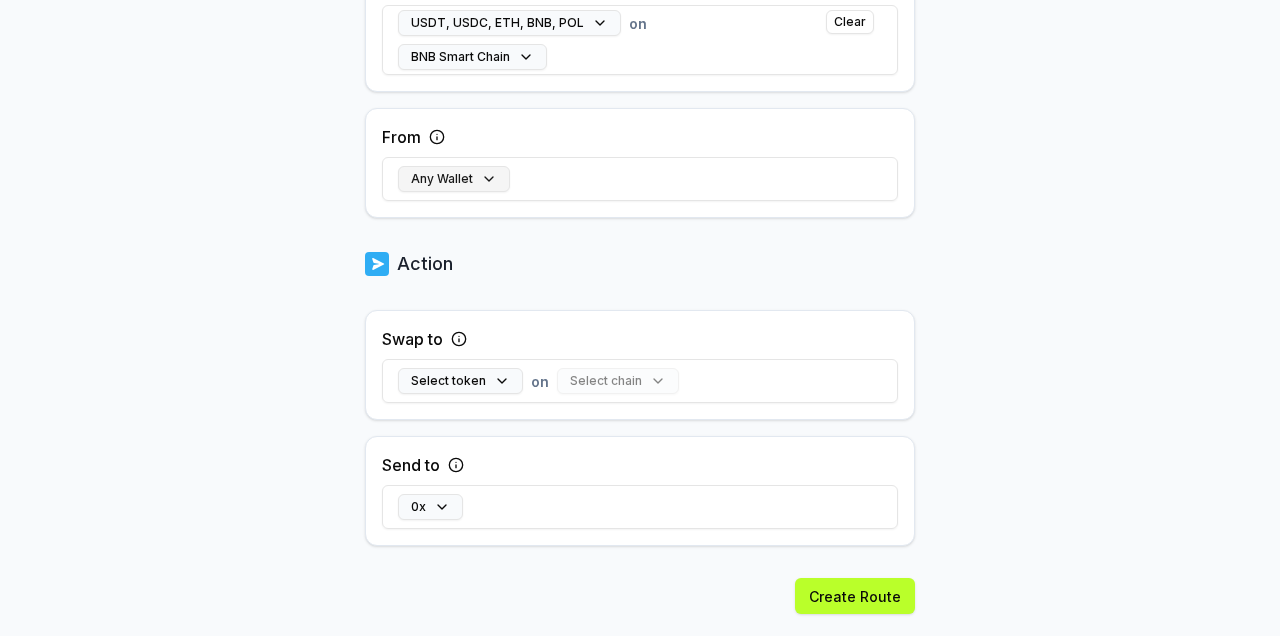 scroll, scrollTop: 678, scrollLeft: 0, axis: vertical 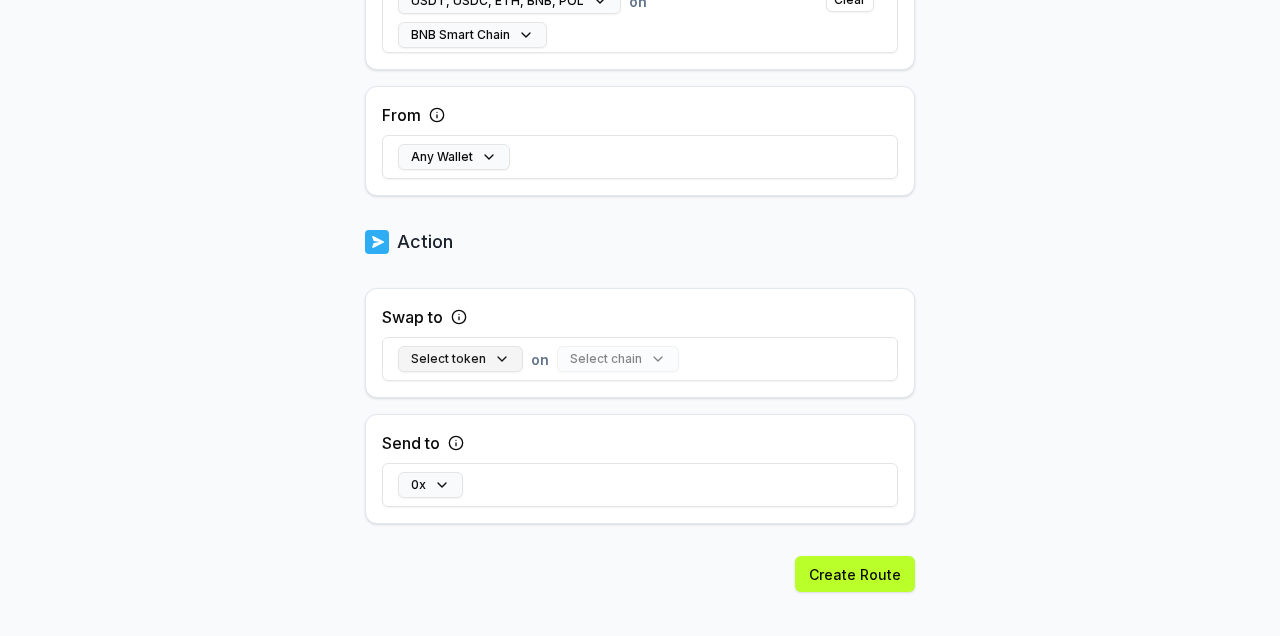 click on "Select token" at bounding box center (460, 359) 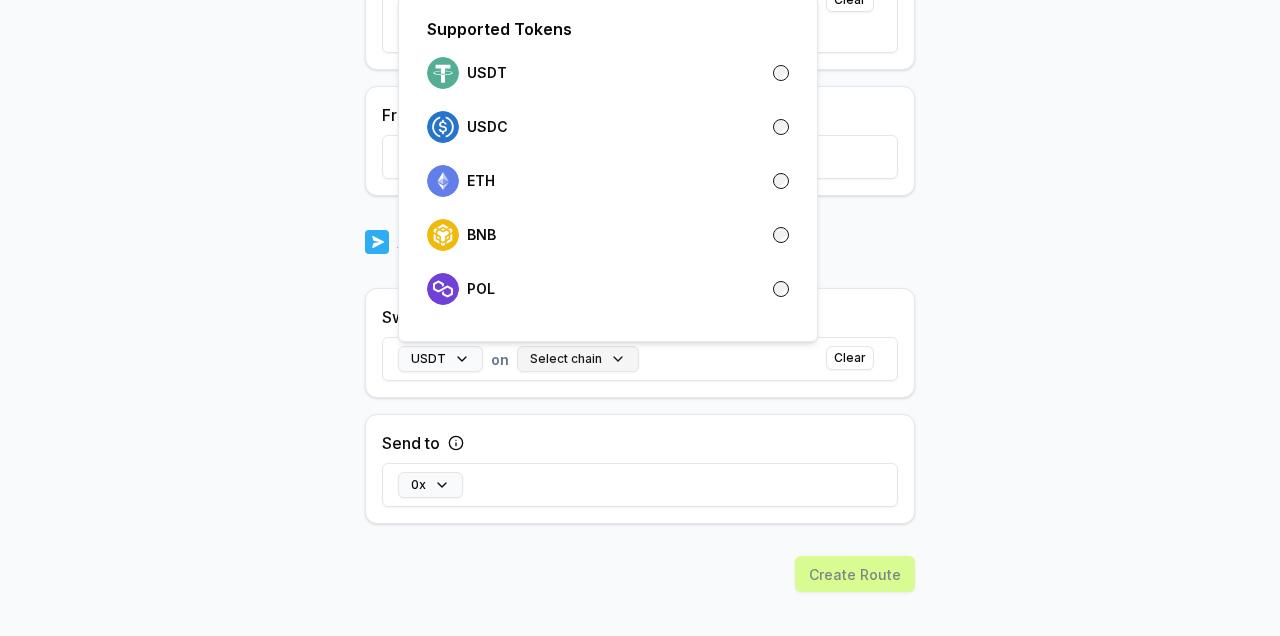 click on "Select chain" at bounding box center (578, 359) 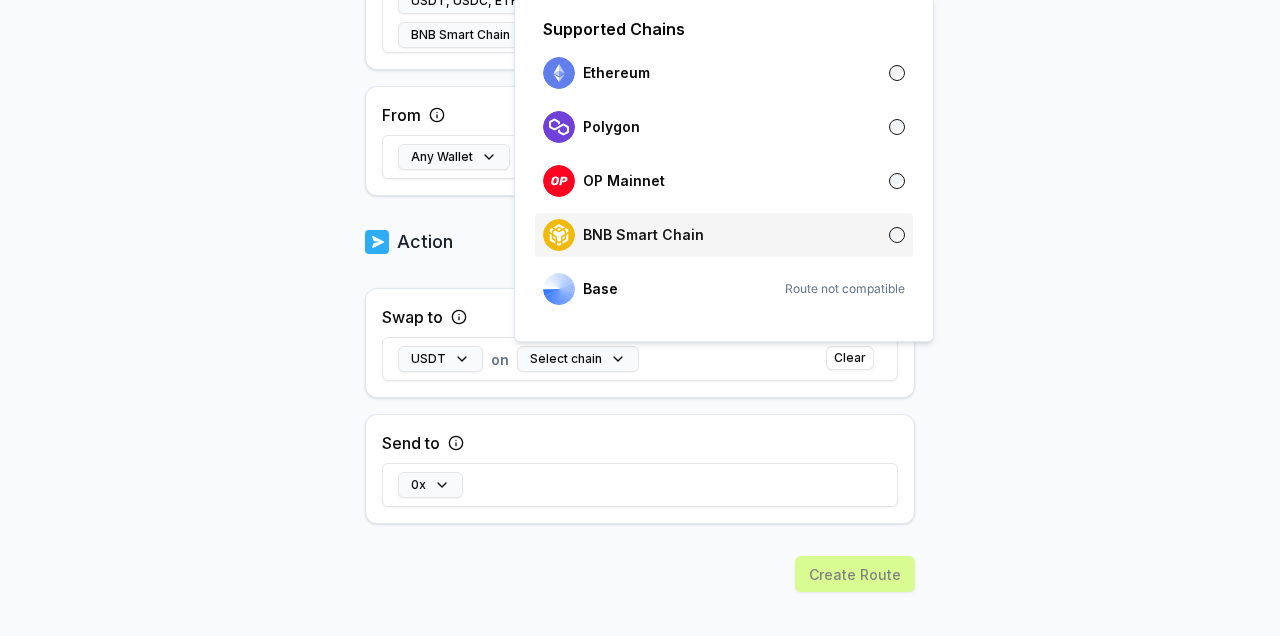 click on "BNB Smart Chain" at bounding box center [643, 235] 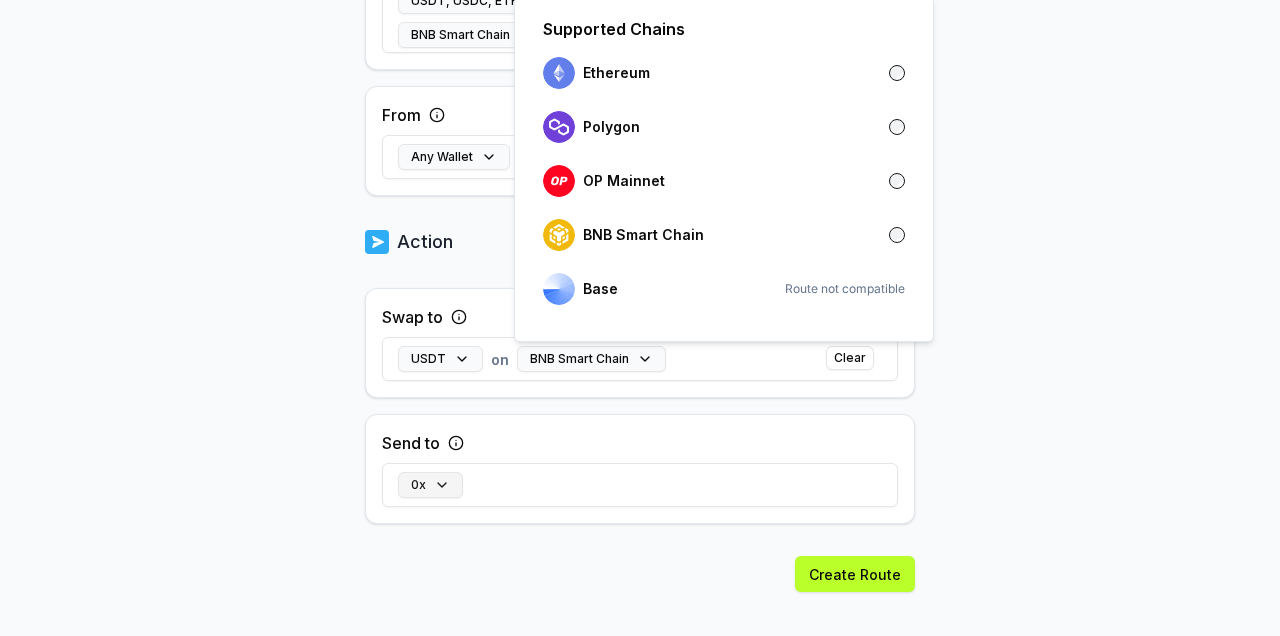click on "0x" at bounding box center (430, 485) 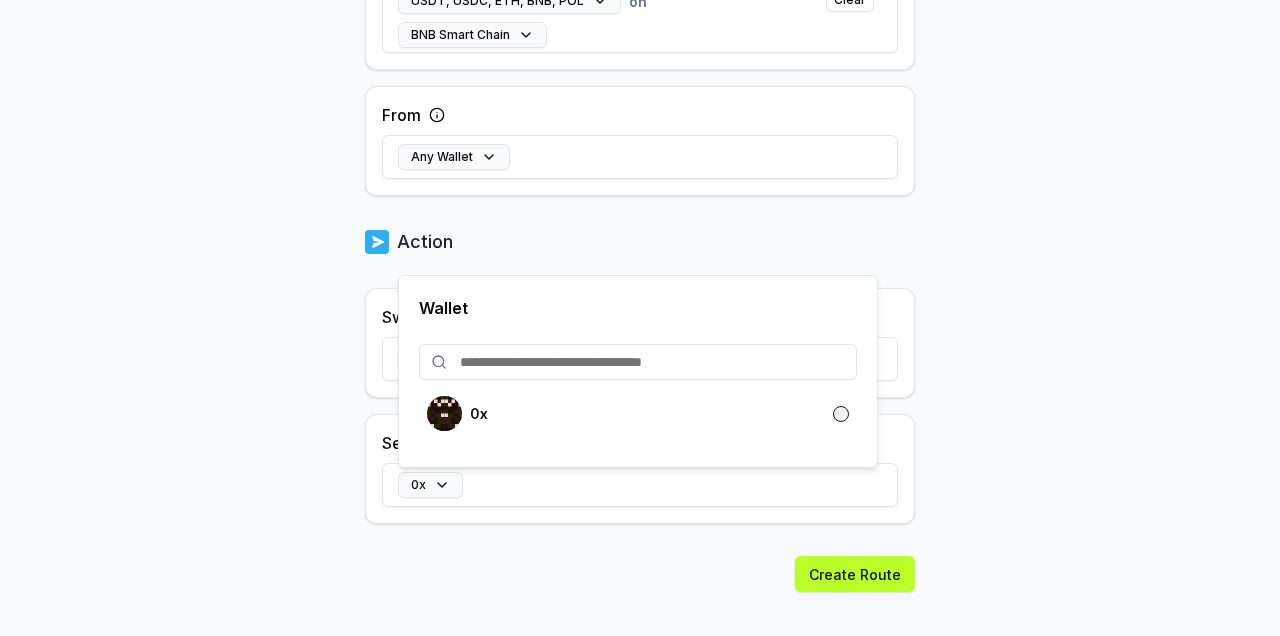 click on "0x" at bounding box center [640, 485] 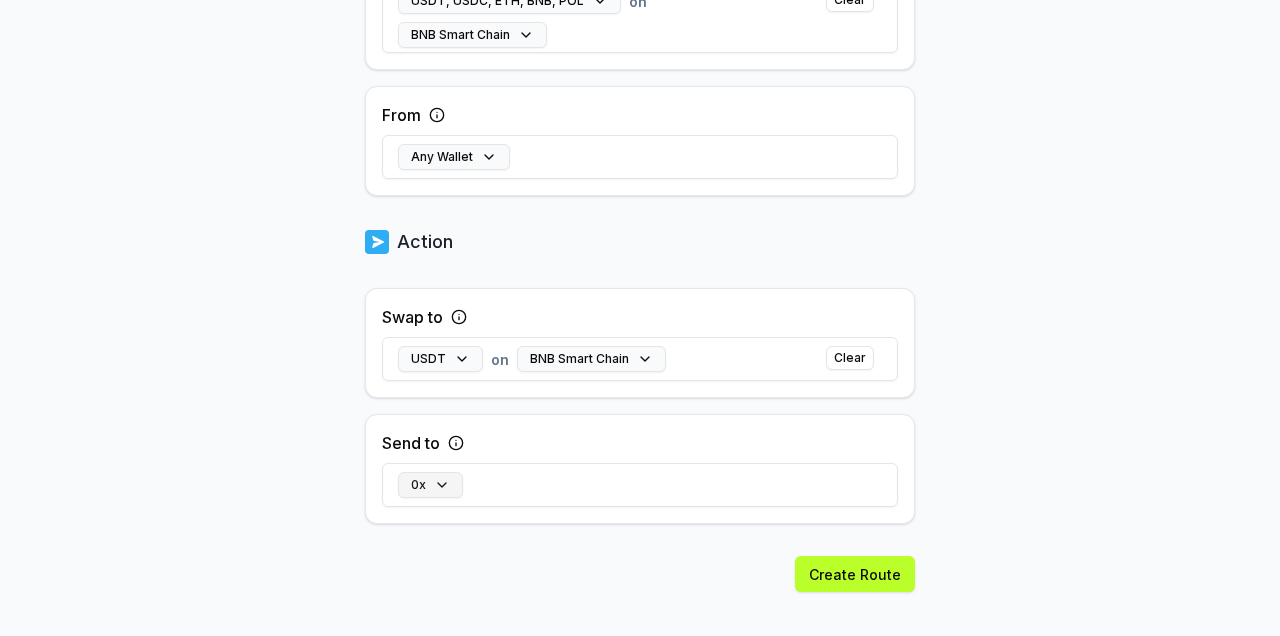 click on "0x" at bounding box center [430, 485] 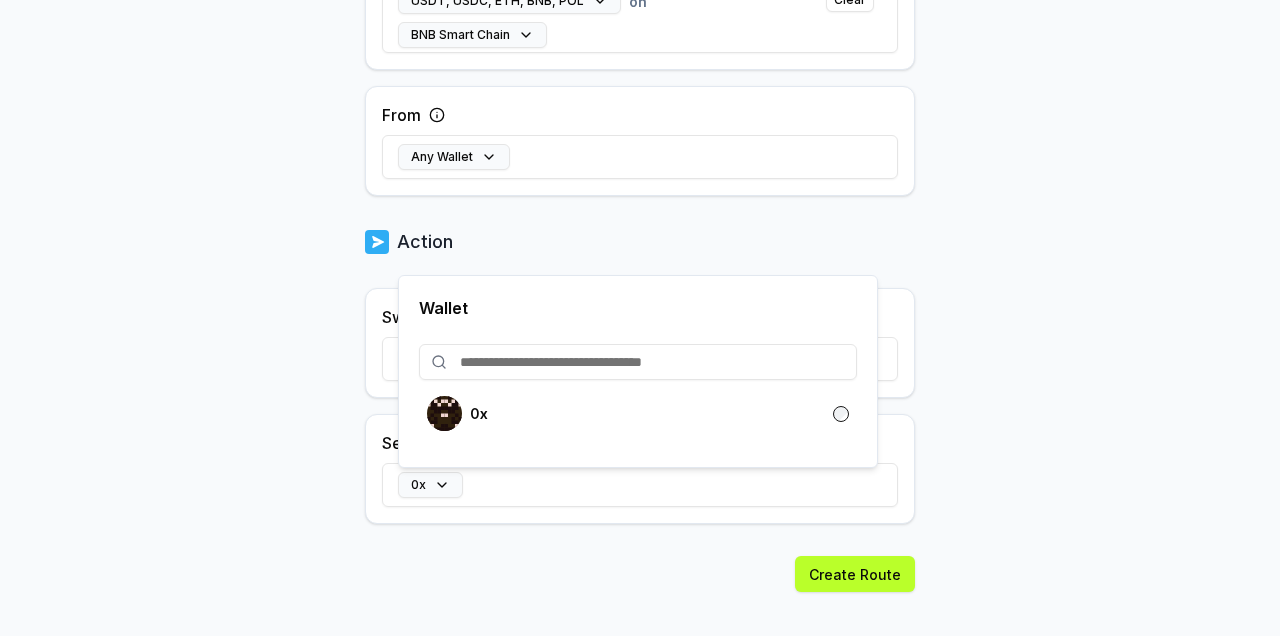 click at bounding box center (638, 362) 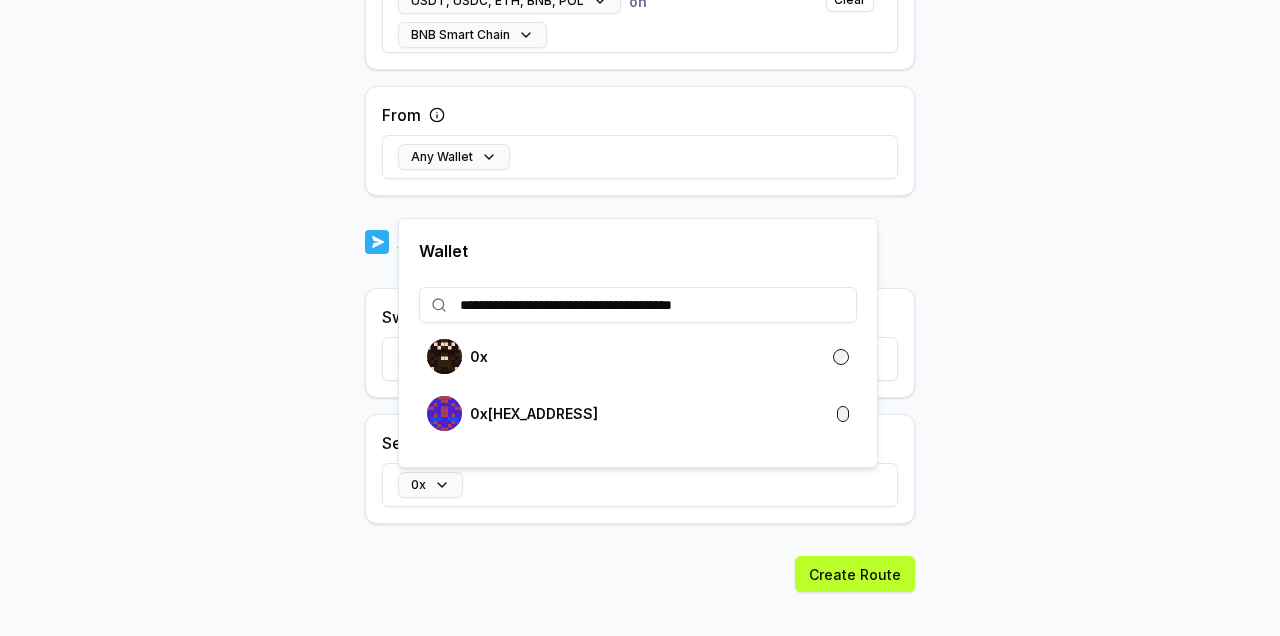 type on "**********" 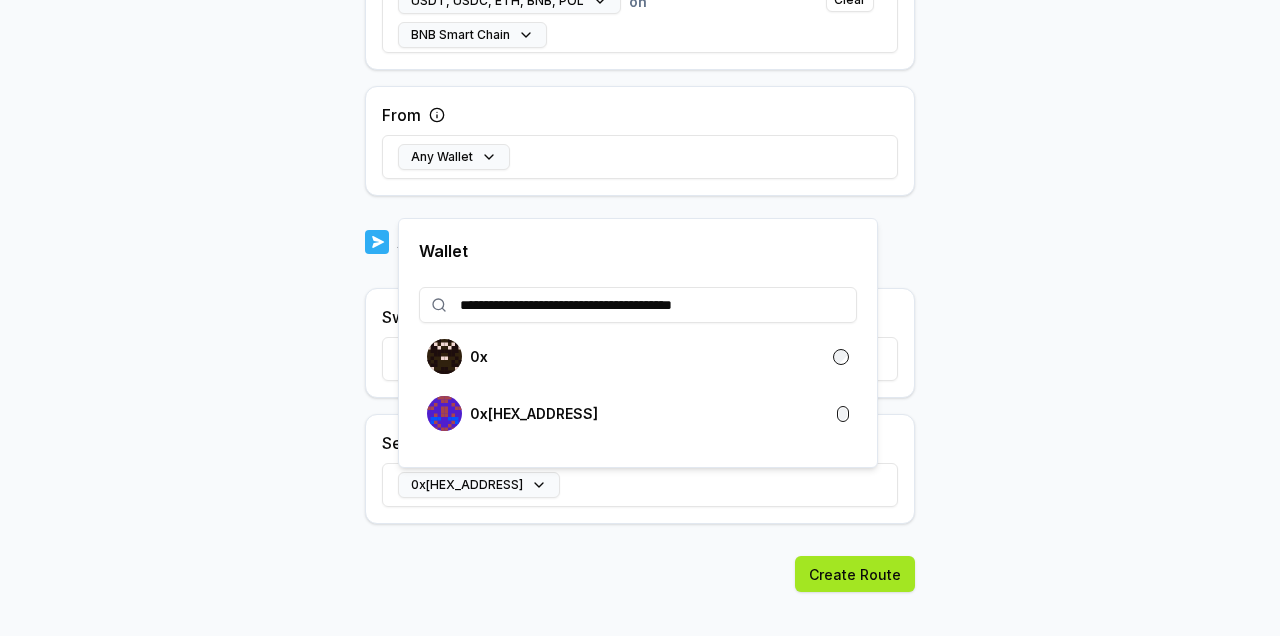 click on "Create Route" at bounding box center (855, 574) 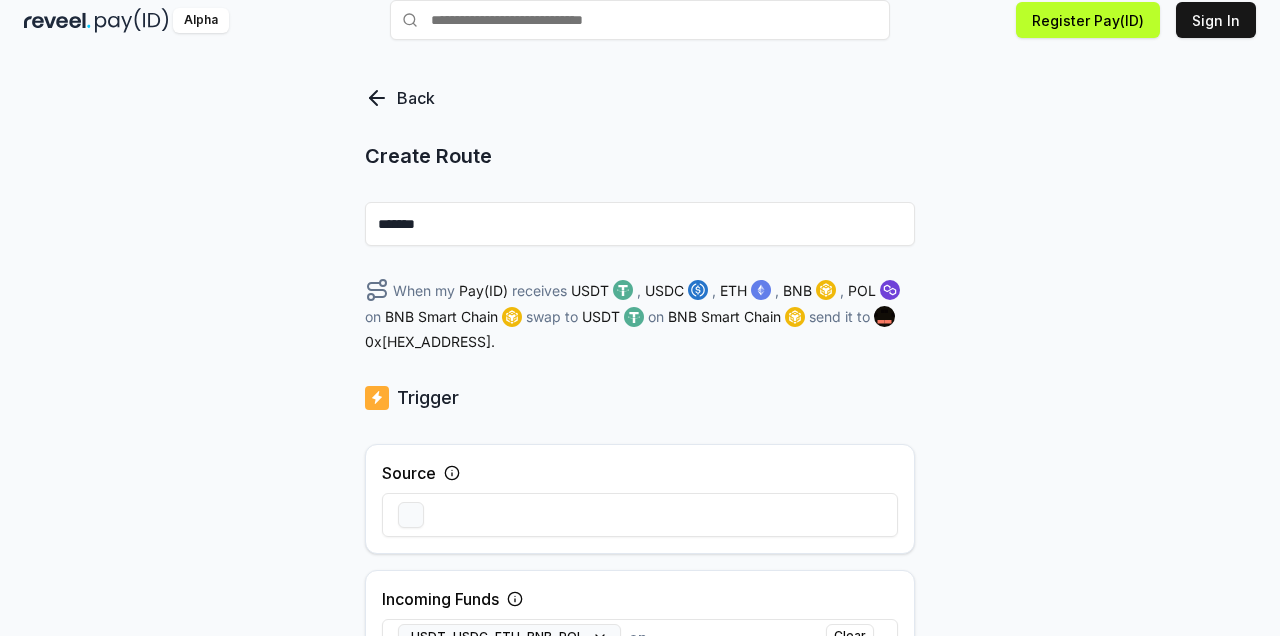 scroll, scrollTop: 729, scrollLeft: 0, axis: vertical 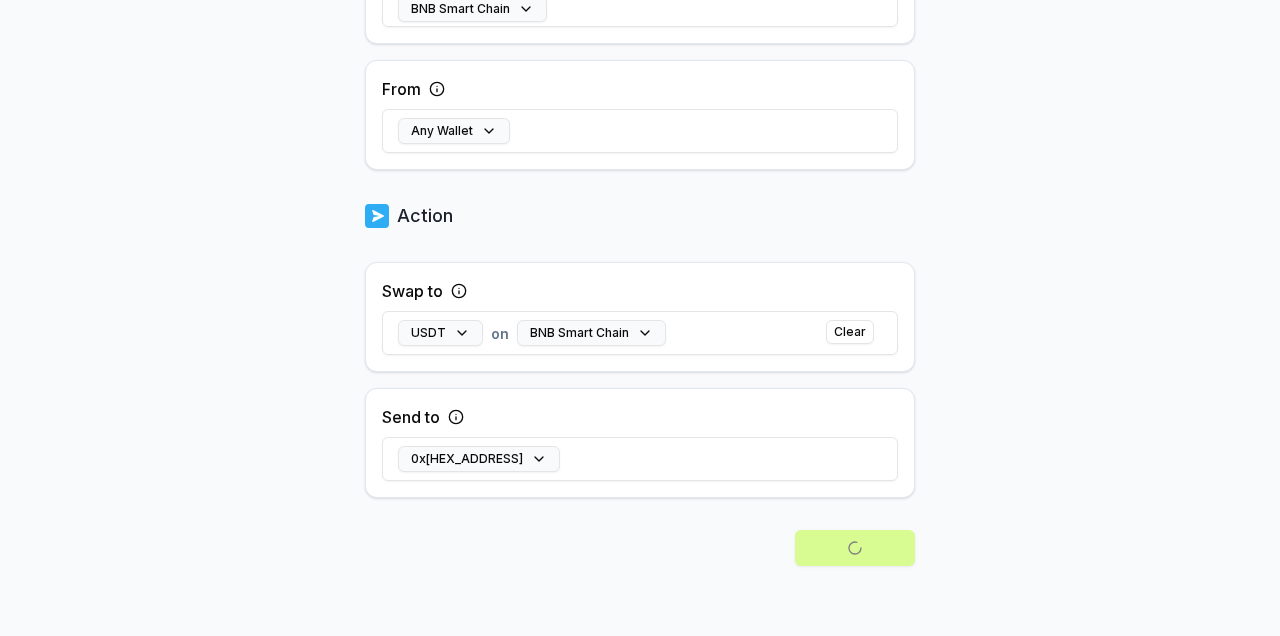 click at bounding box center (640, 583) 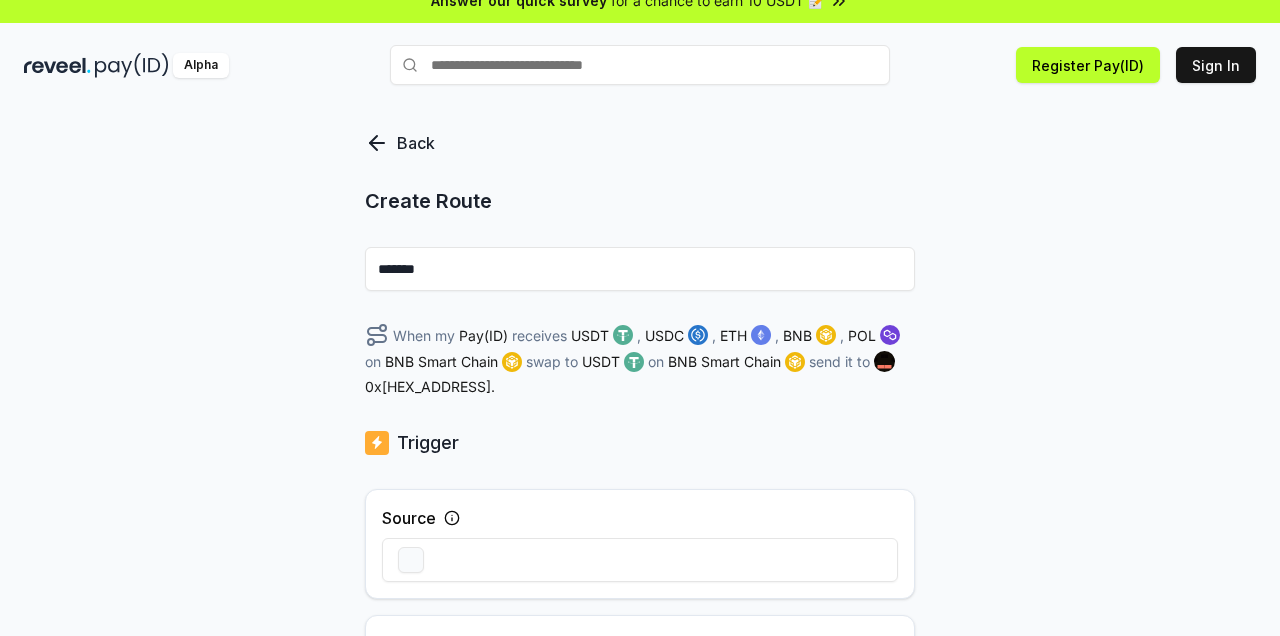 scroll, scrollTop: 0, scrollLeft: 0, axis: both 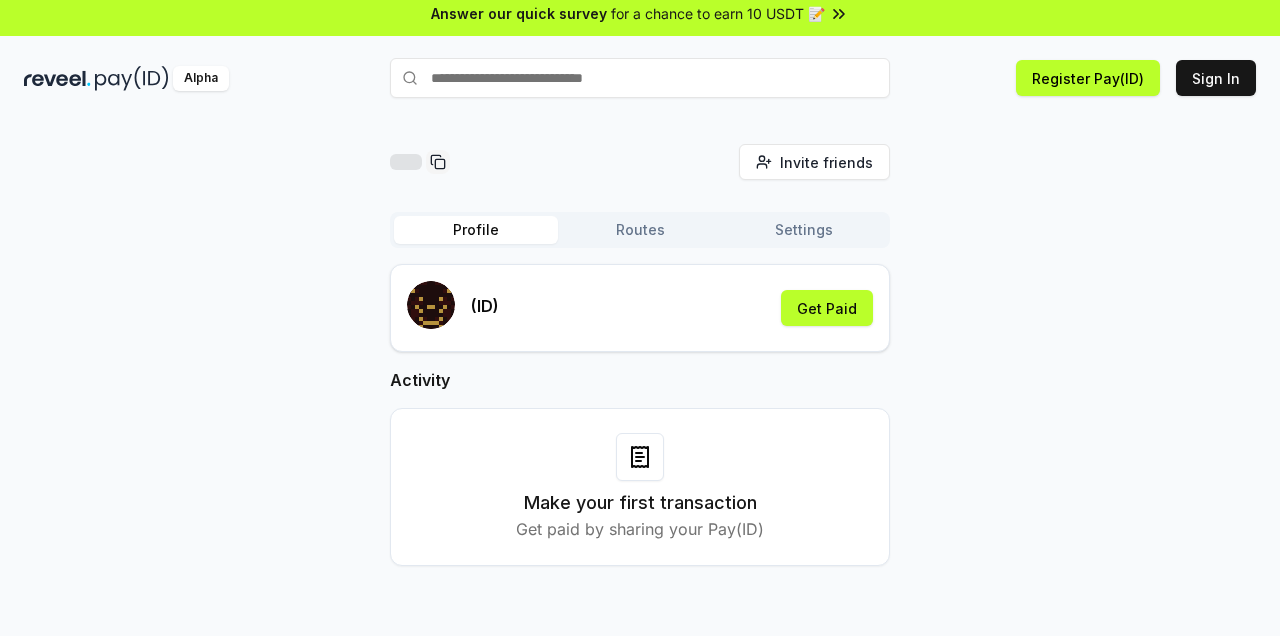 click on "Routes" at bounding box center [640, 230] 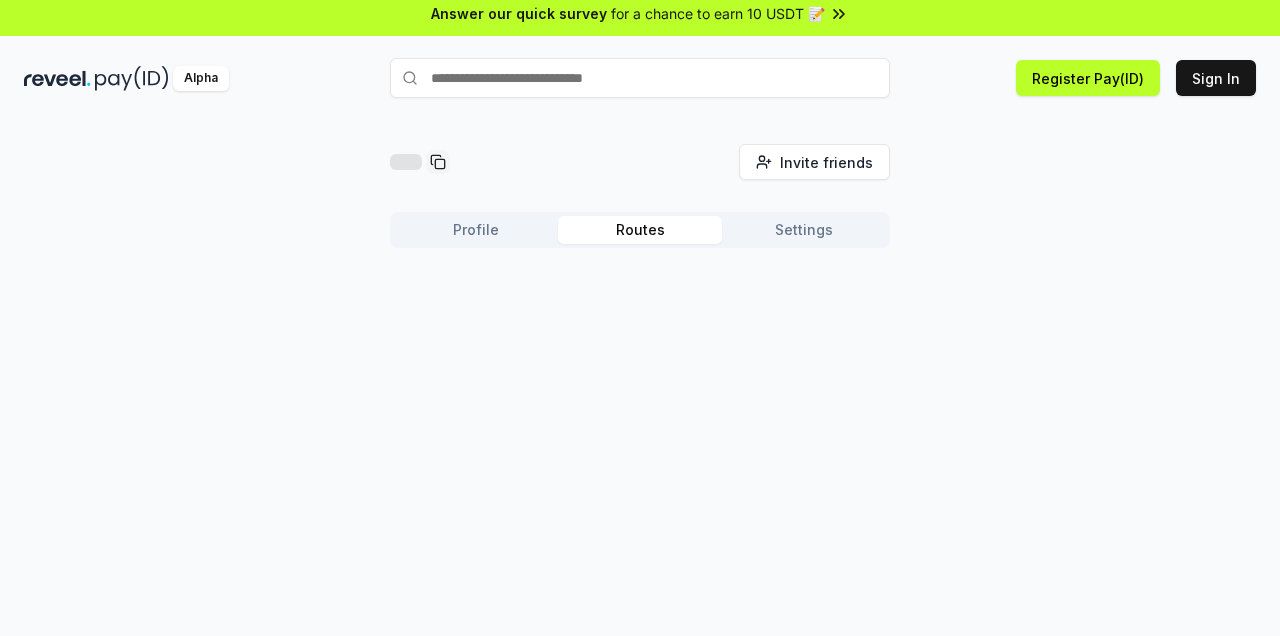 click on "Routes" at bounding box center (640, 230) 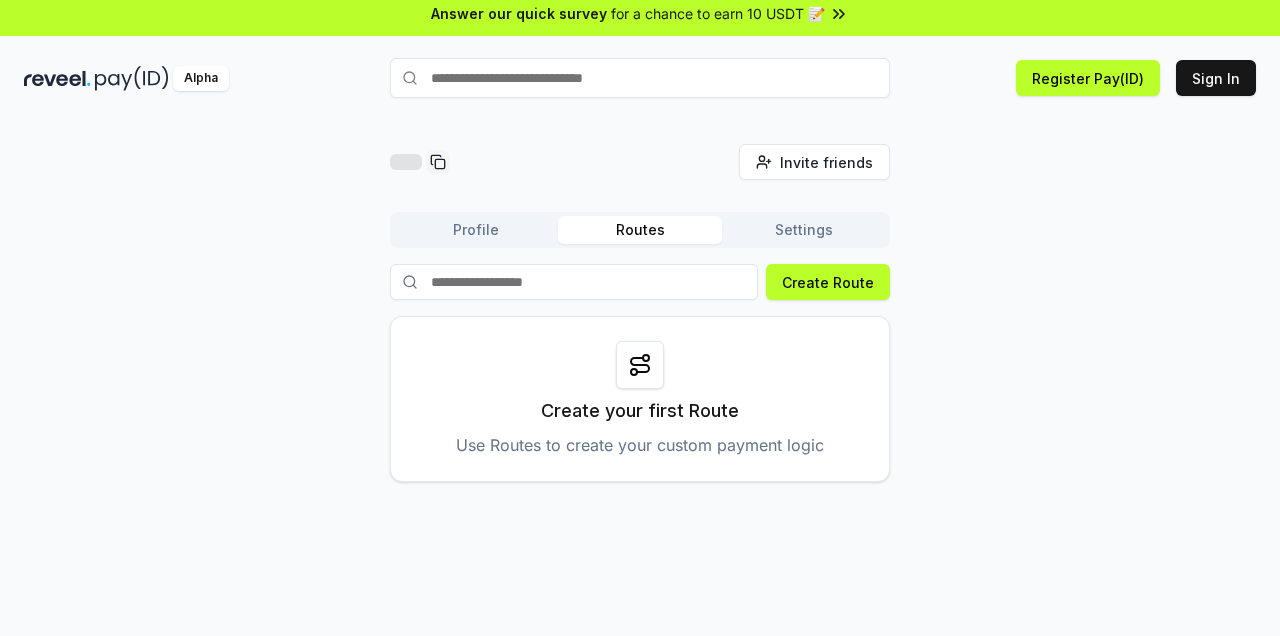 click on "Settings" at bounding box center [804, 230] 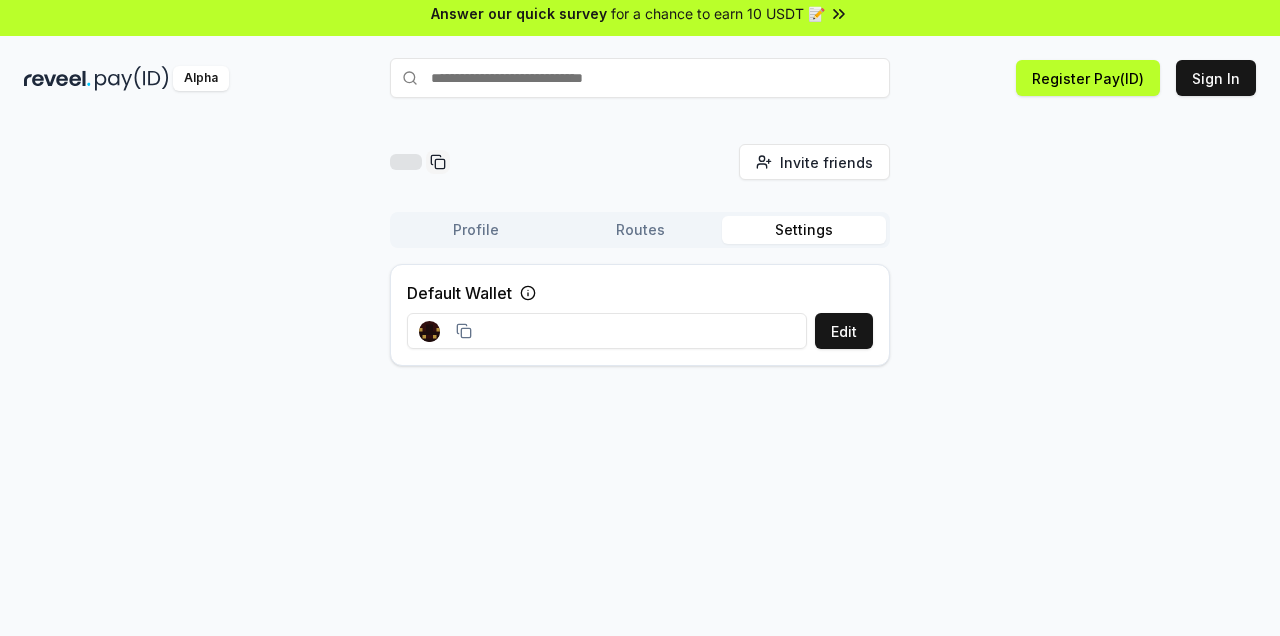 click 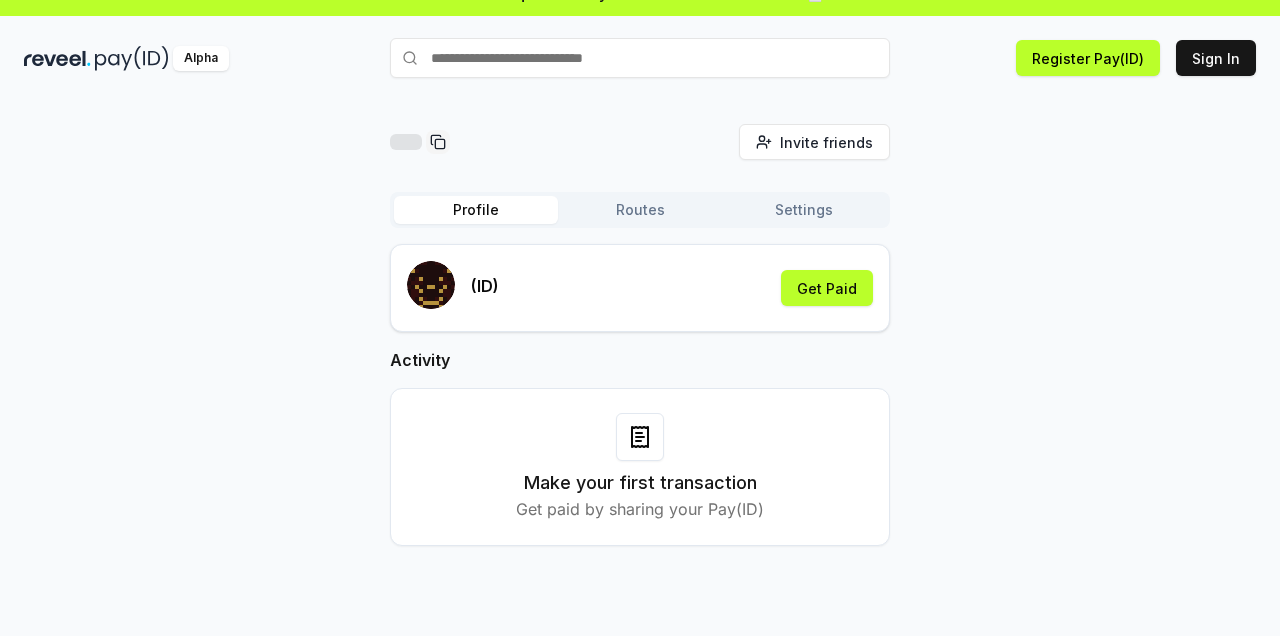 scroll, scrollTop: 0, scrollLeft: 0, axis: both 